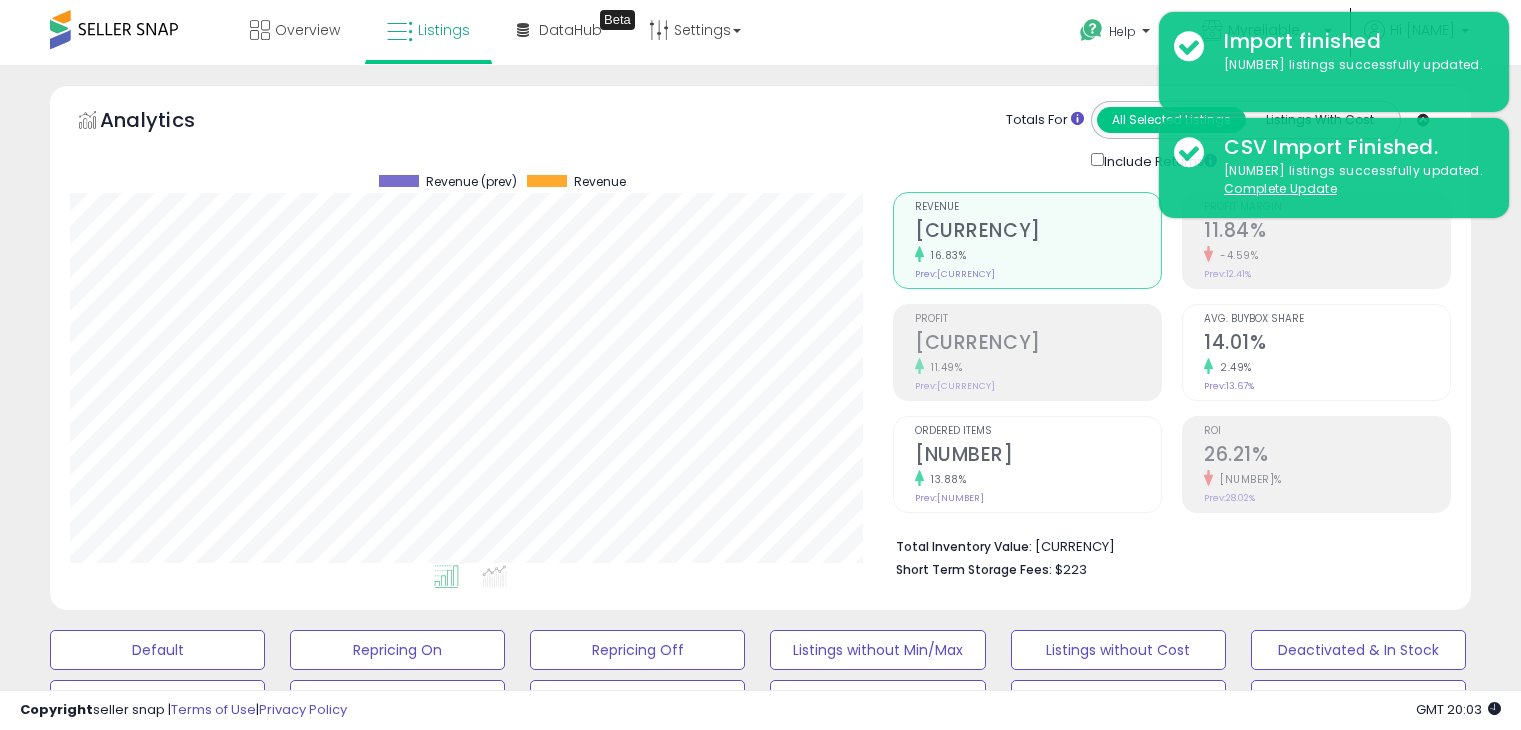 select on "**" 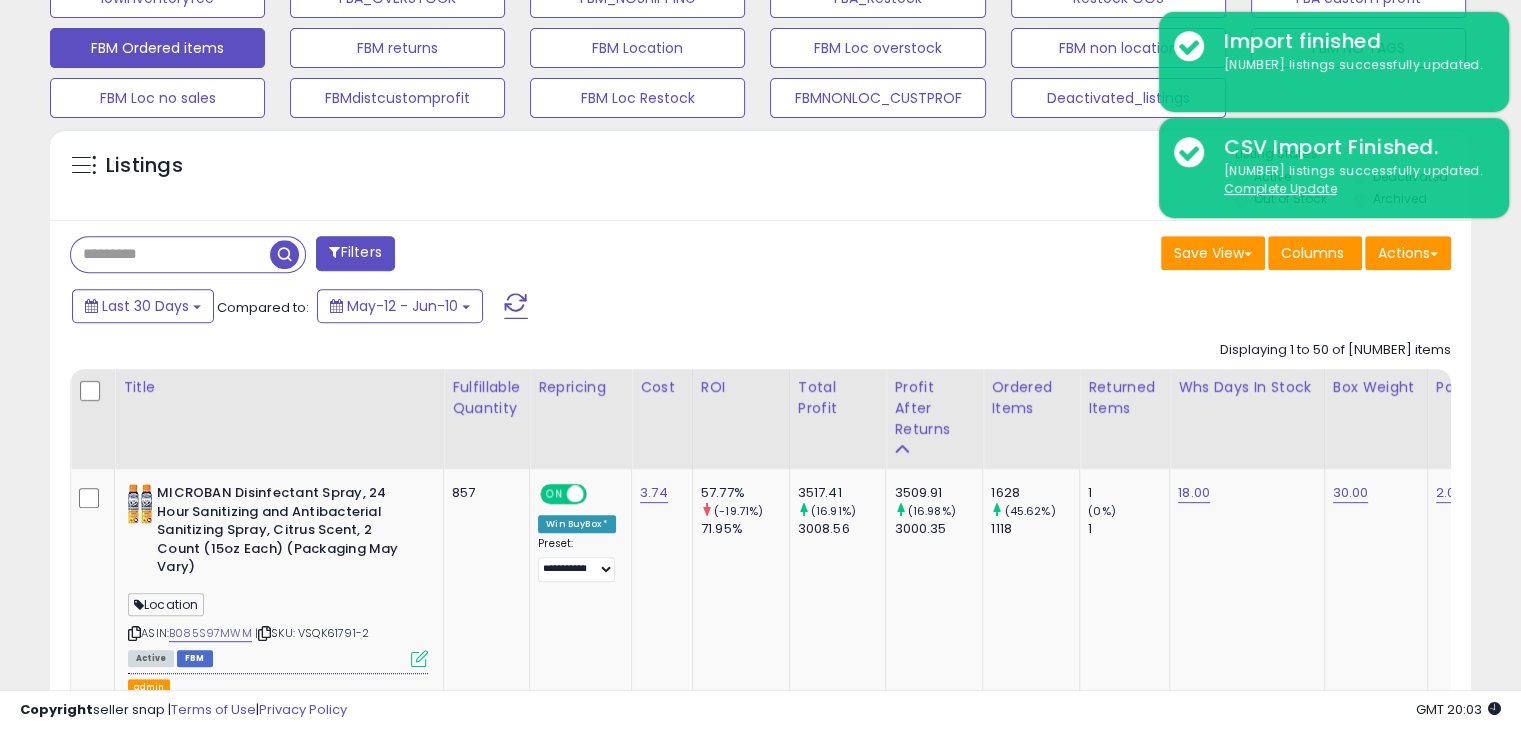 scroll, scrollTop: 752, scrollLeft: 0, axis: vertical 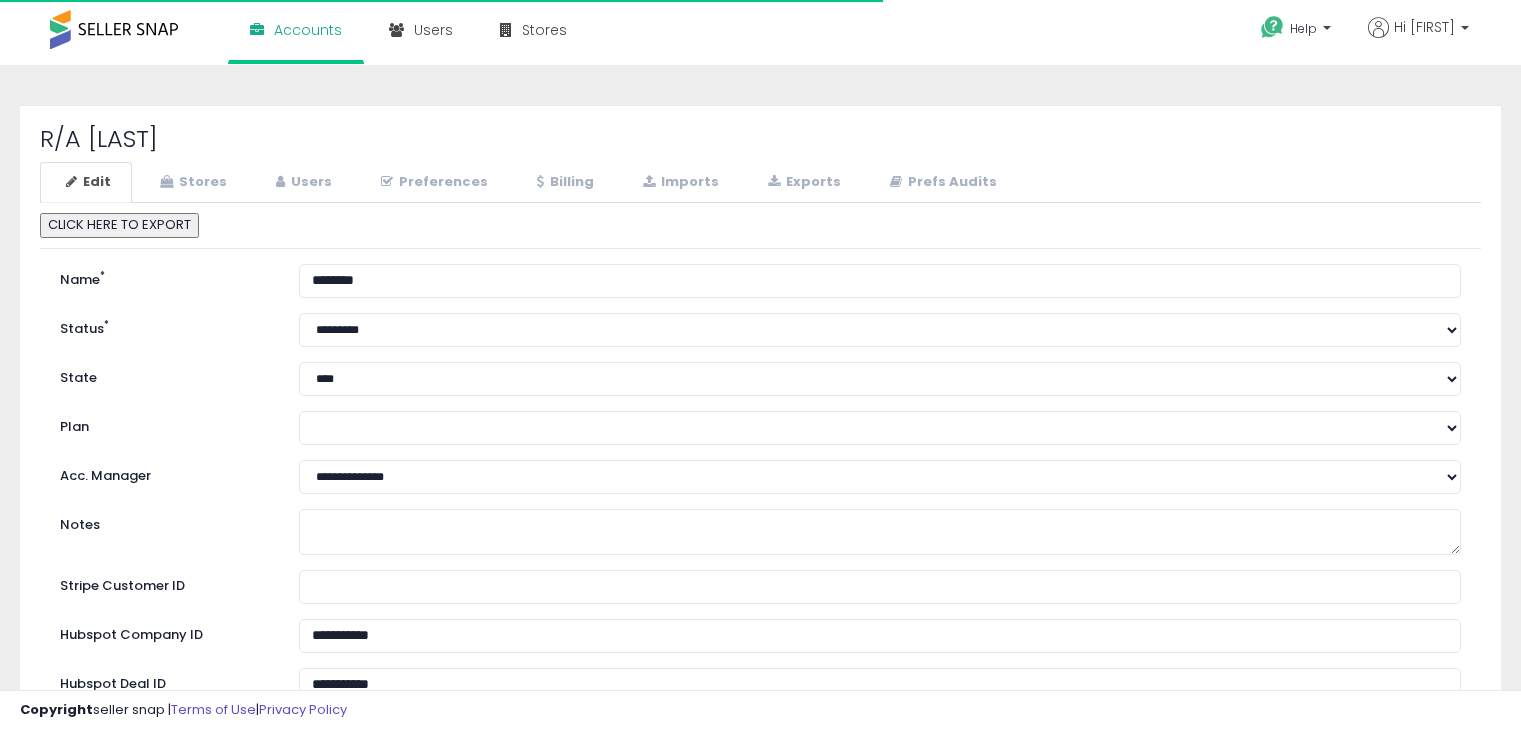 select on "**" 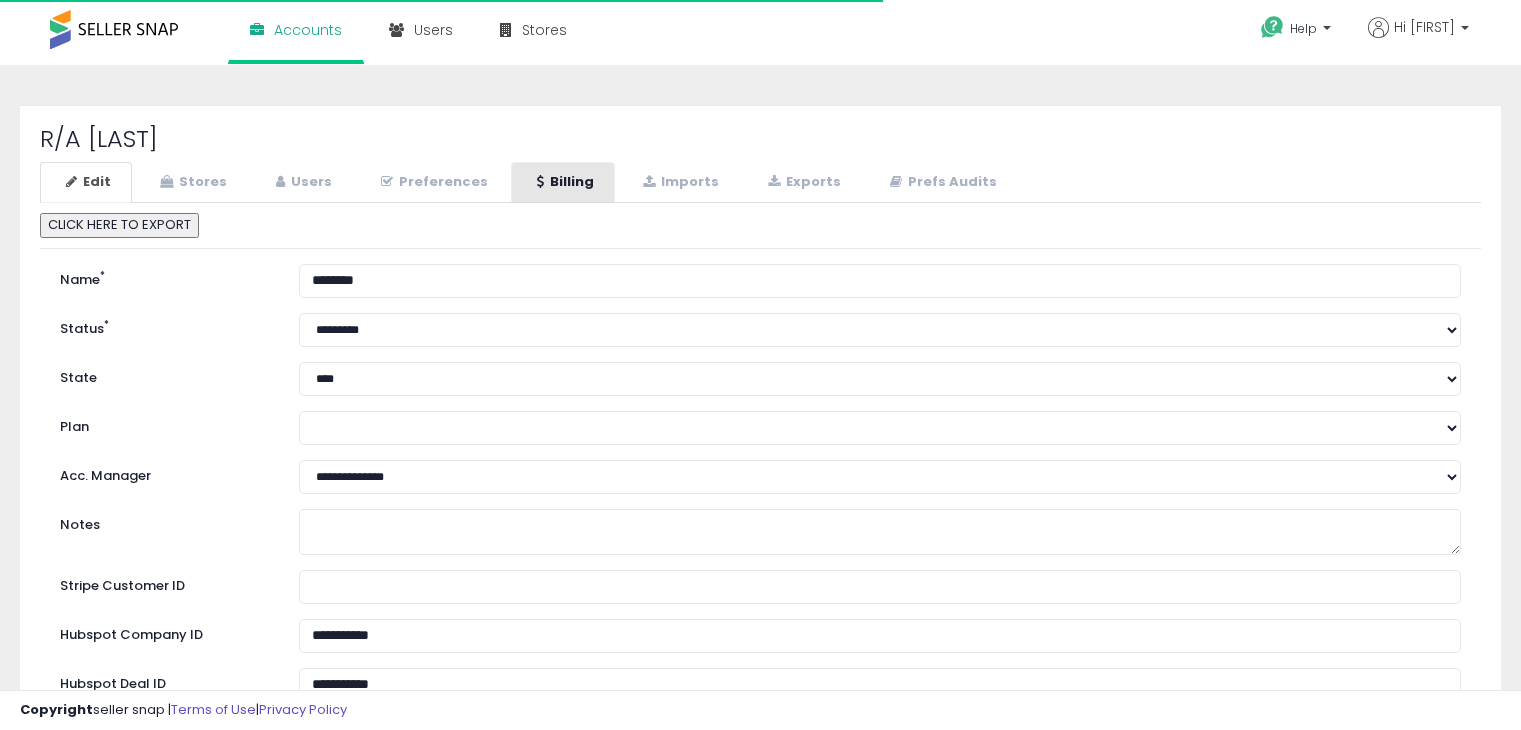 scroll, scrollTop: 0, scrollLeft: 0, axis: both 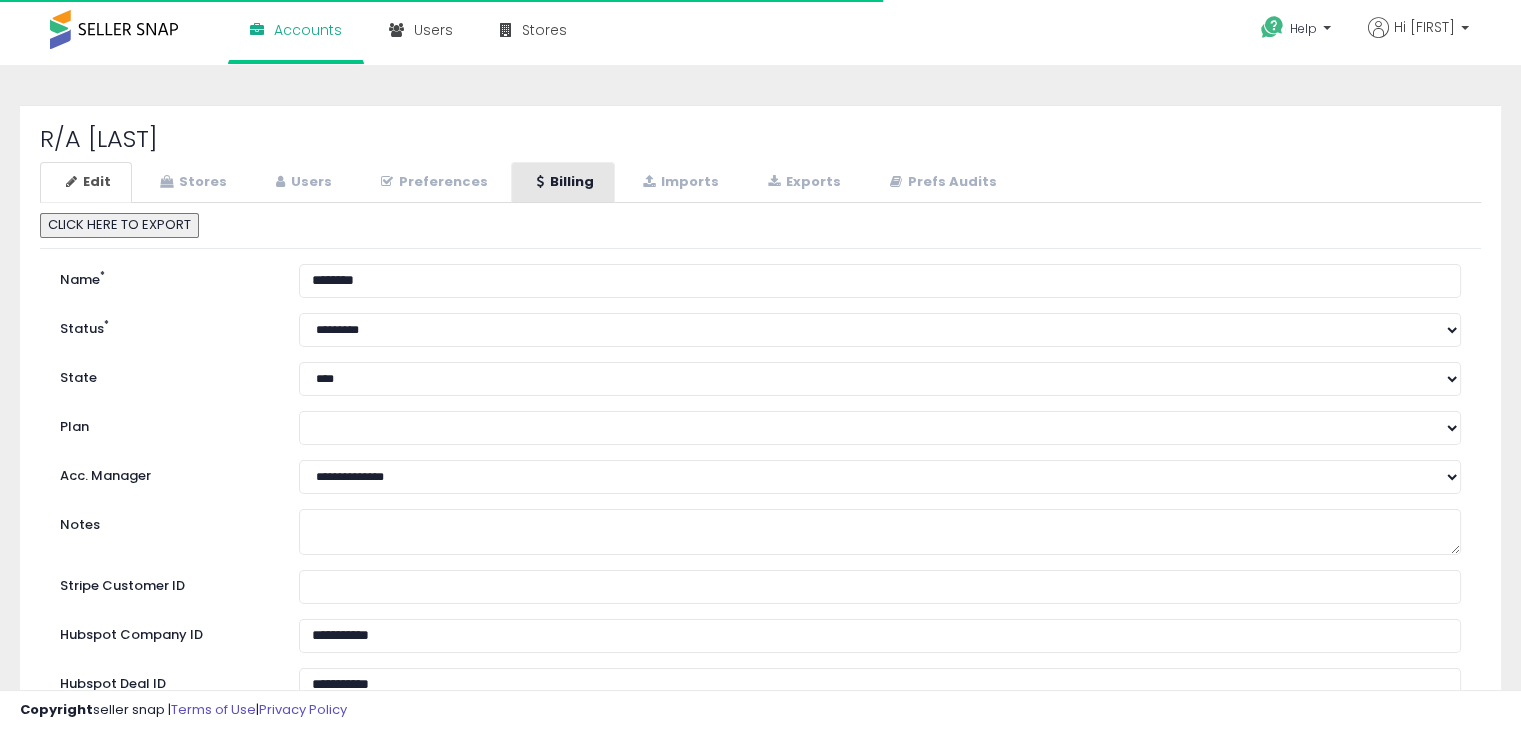 select on "**" 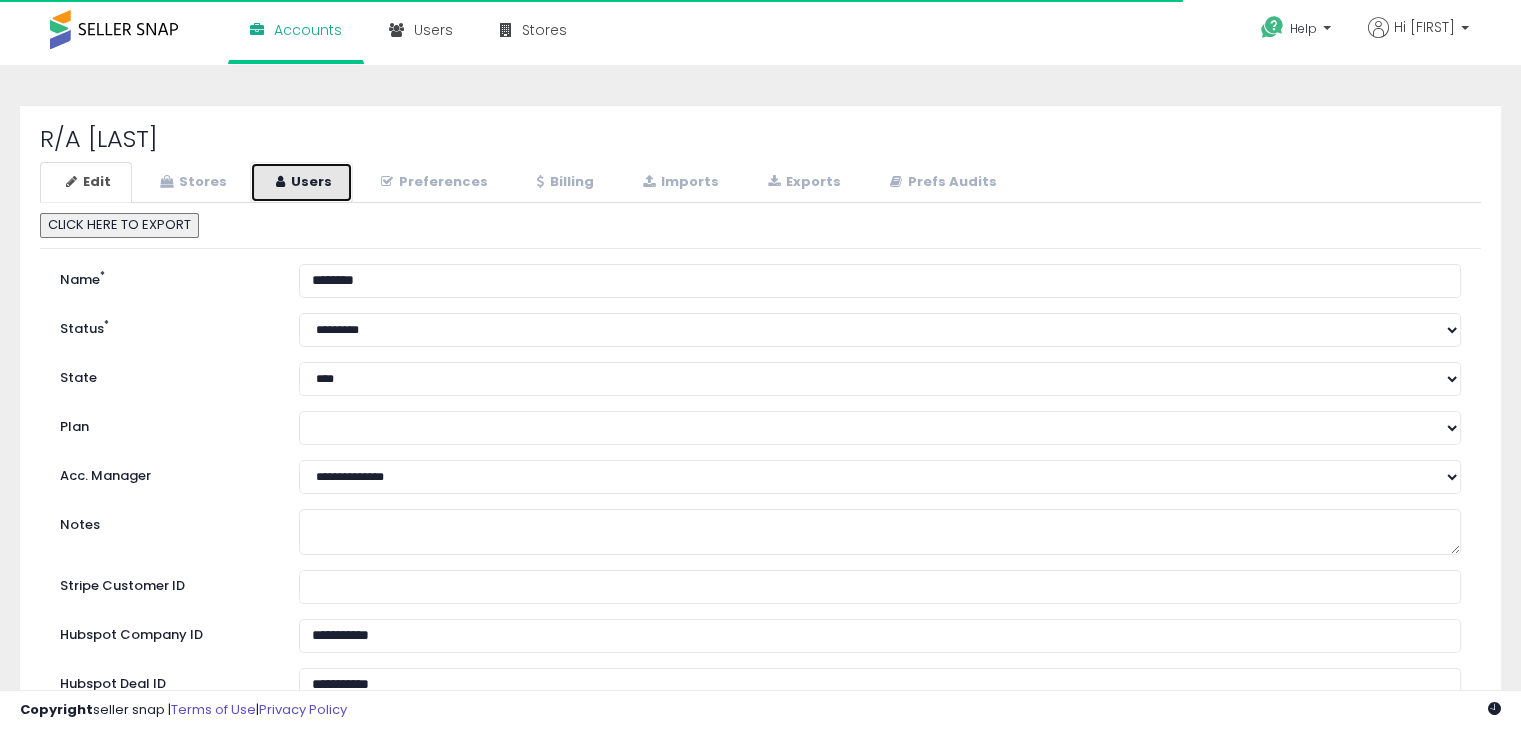 click on "Users" at bounding box center [301, 182] 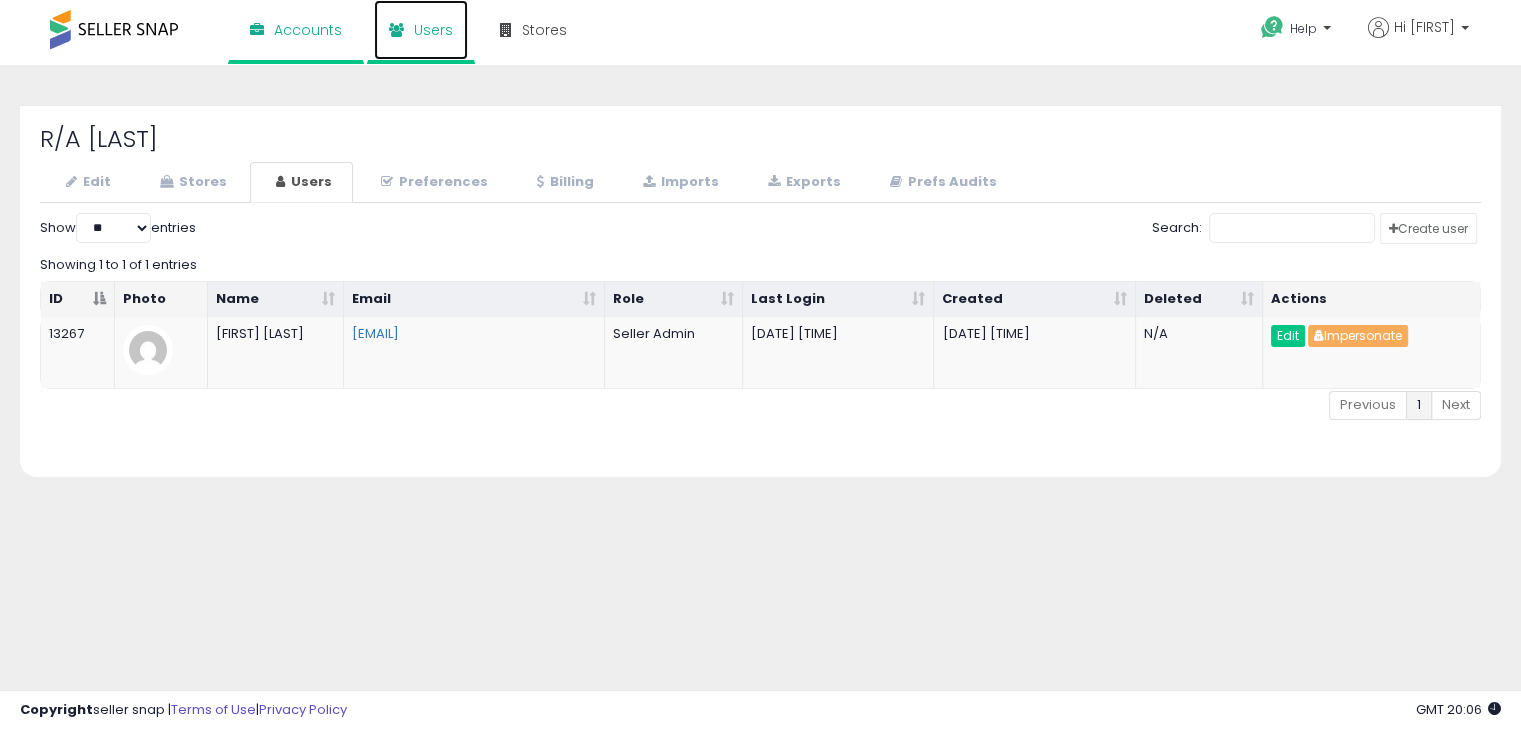 click on "Users" at bounding box center [433, 30] 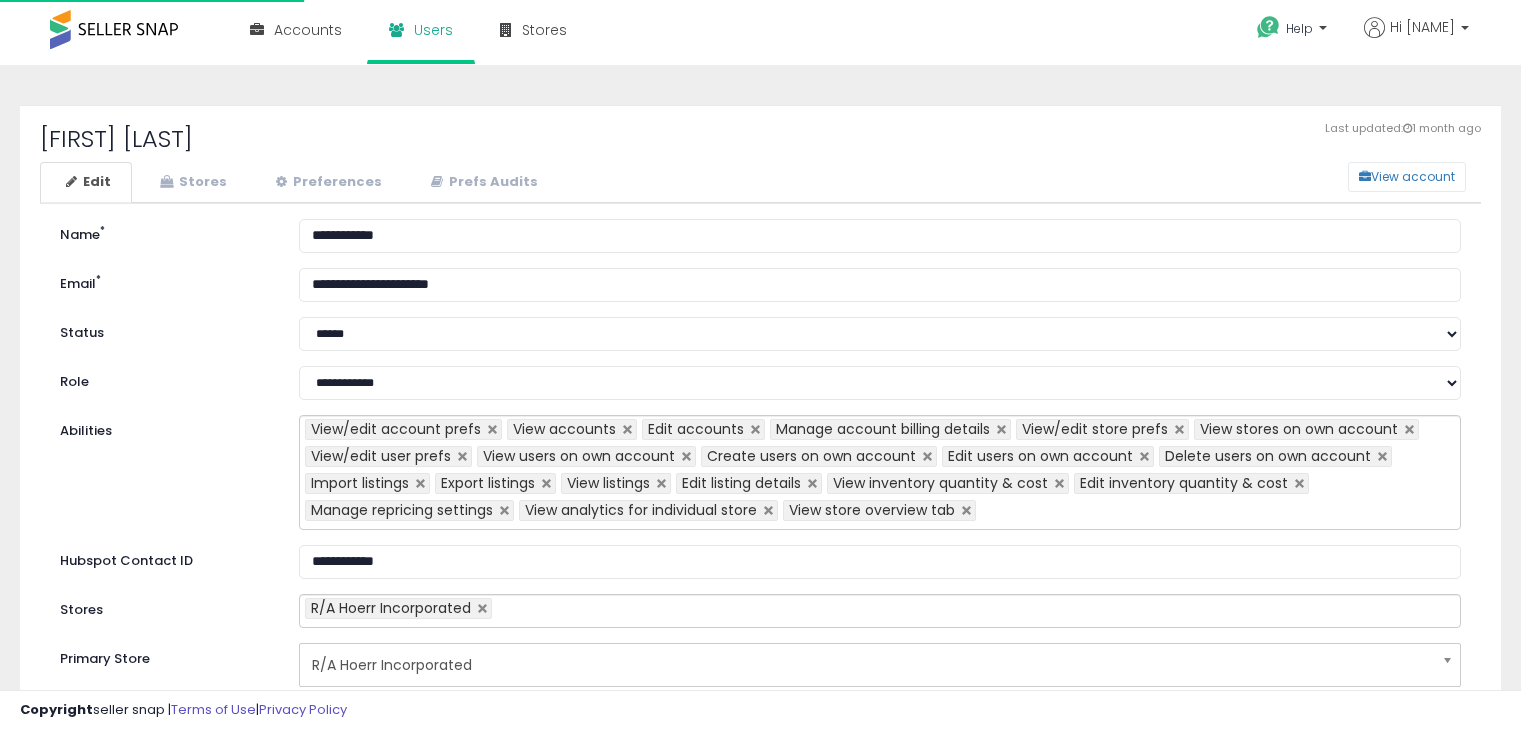 scroll, scrollTop: 0, scrollLeft: 0, axis: both 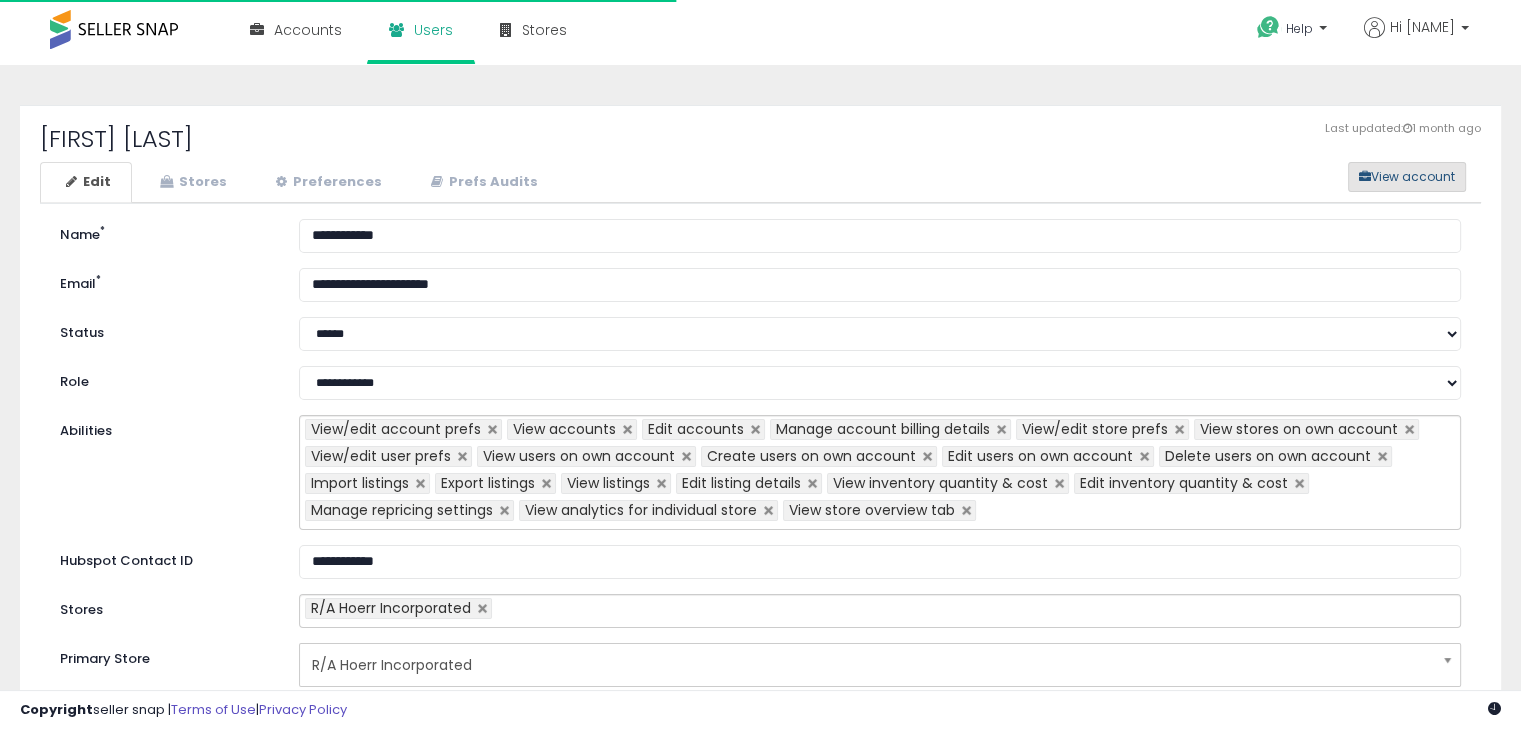 click on "View account" at bounding box center (1407, 177) 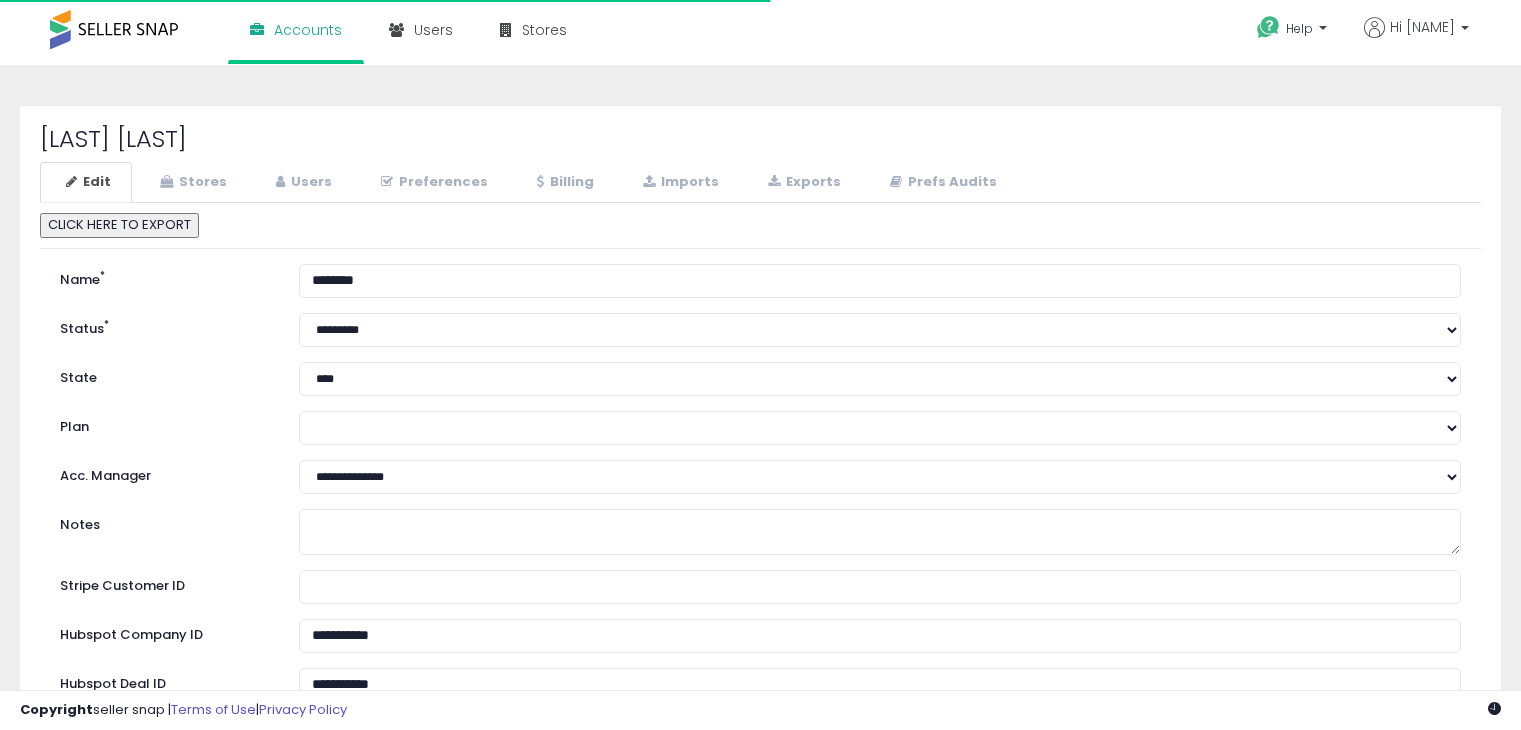 scroll, scrollTop: 0, scrollLeft: 0, axis: both 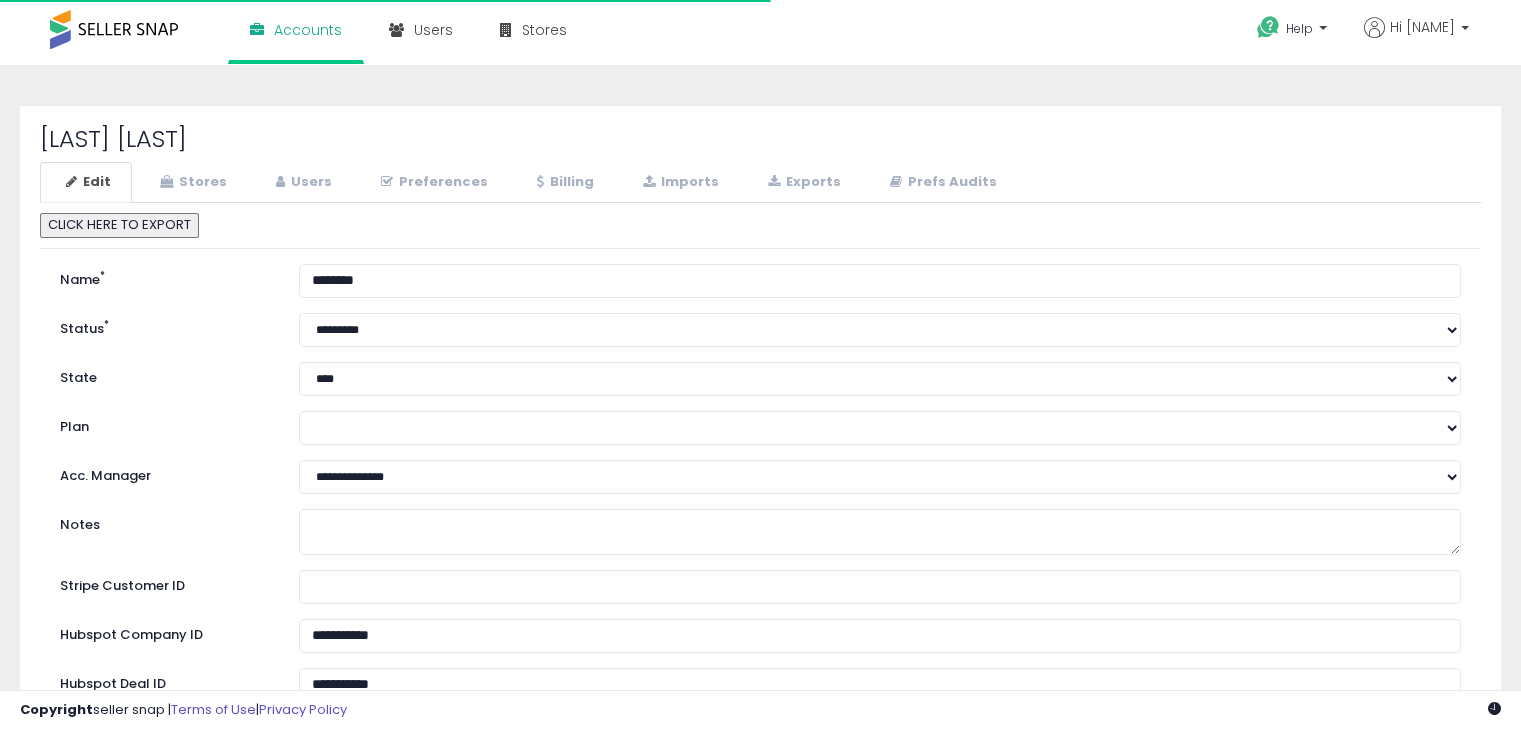 click on "****** ******** *********" at bounding box center [880, 330] 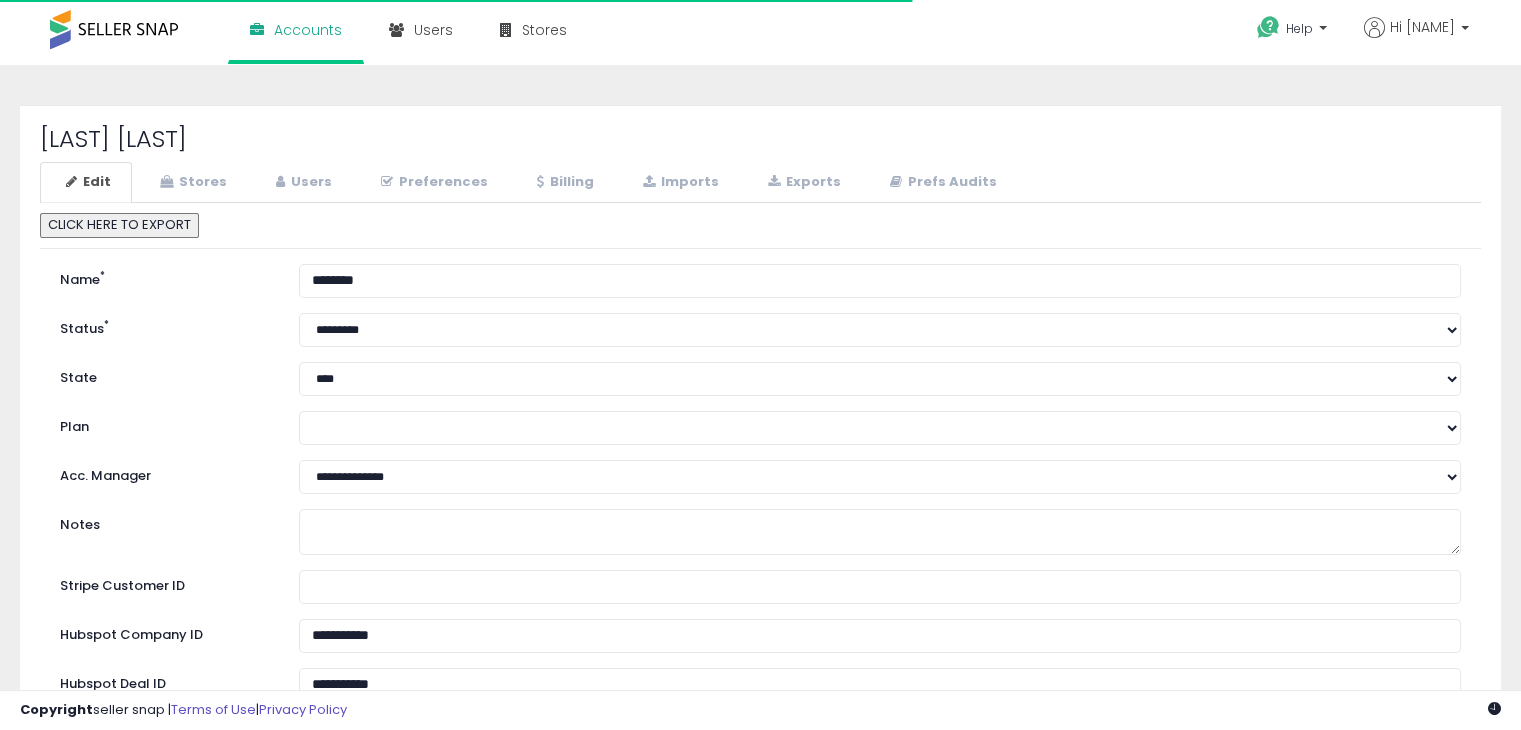 click on "****** ******** *********" at bounding box center (880, 330) 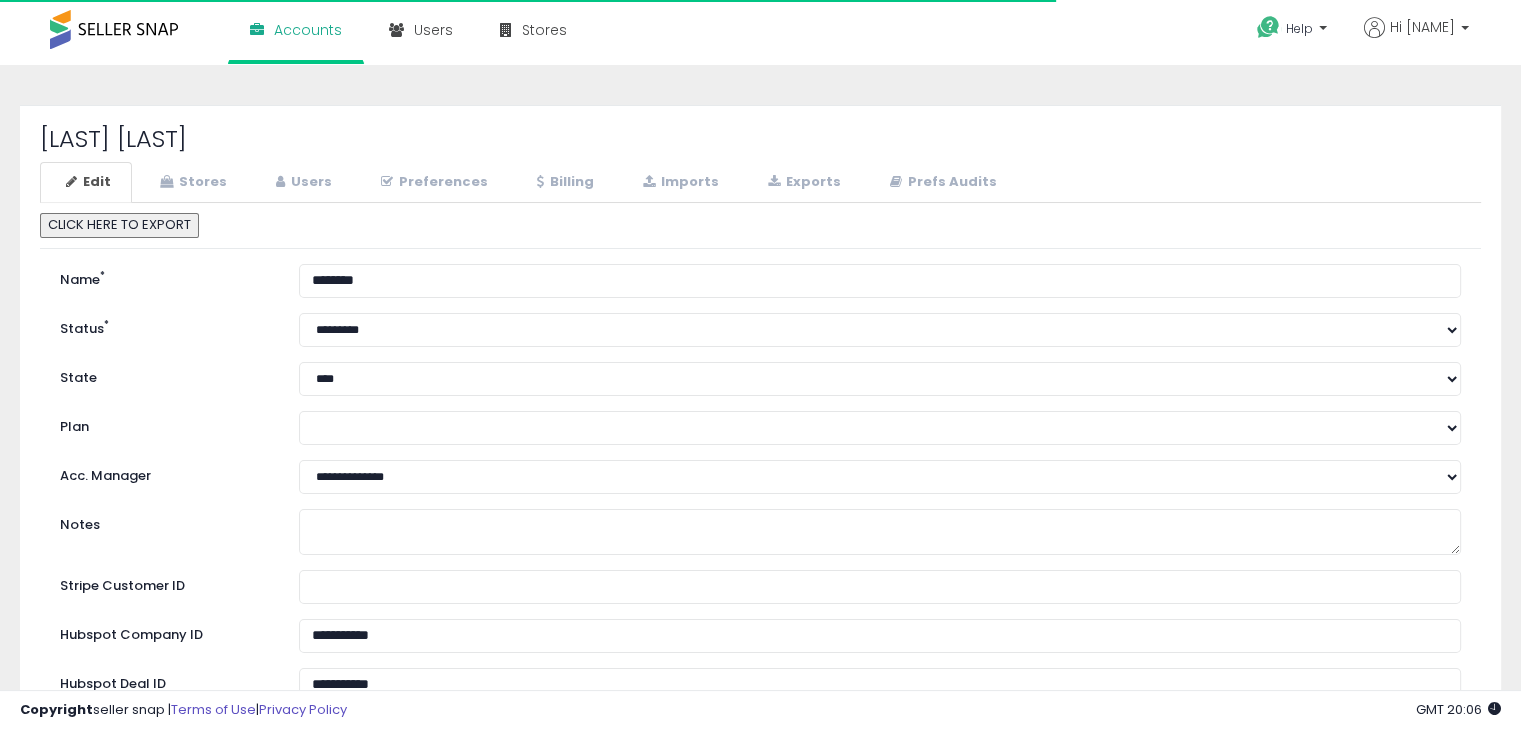 select on "******" 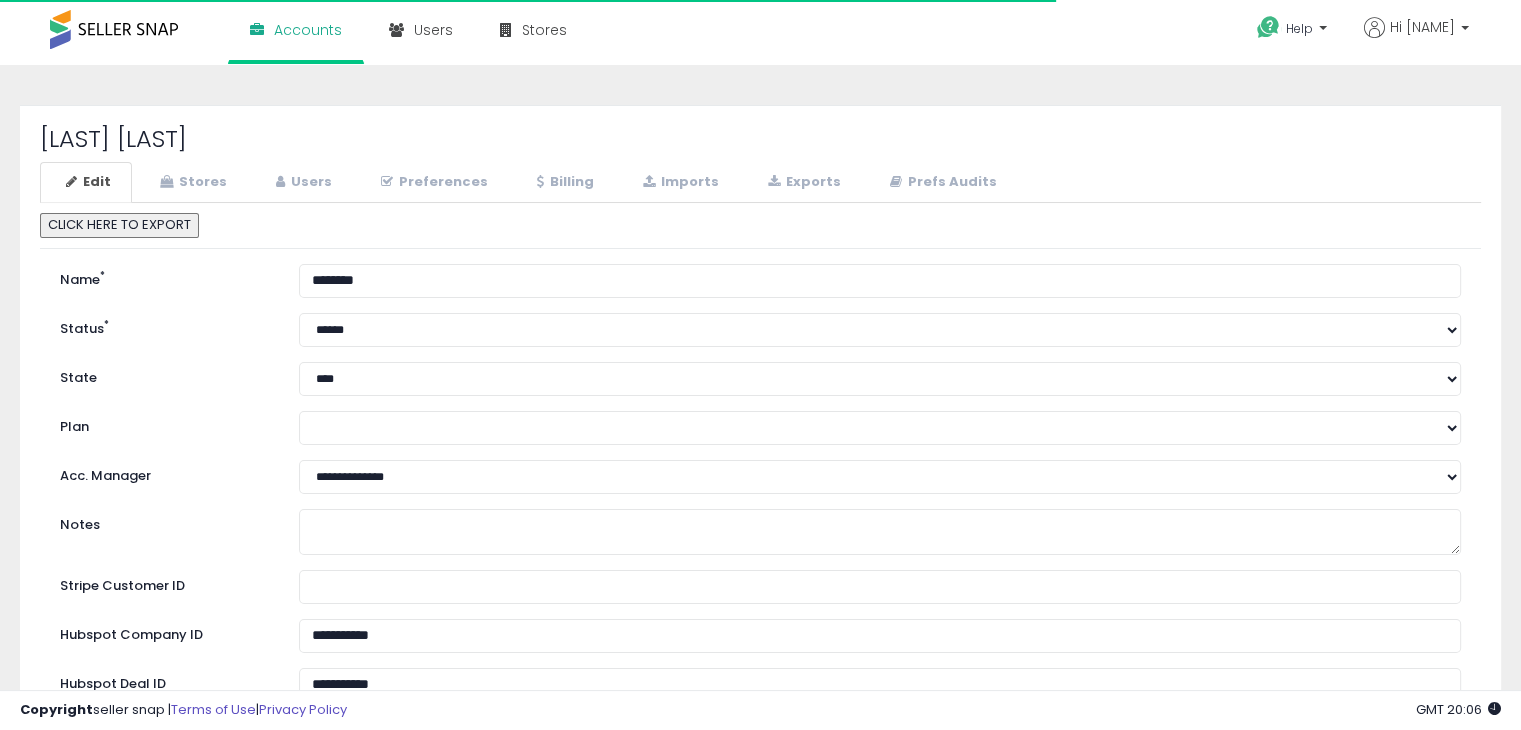 click on "****** ******** *********" at bounding box center (880, 330) 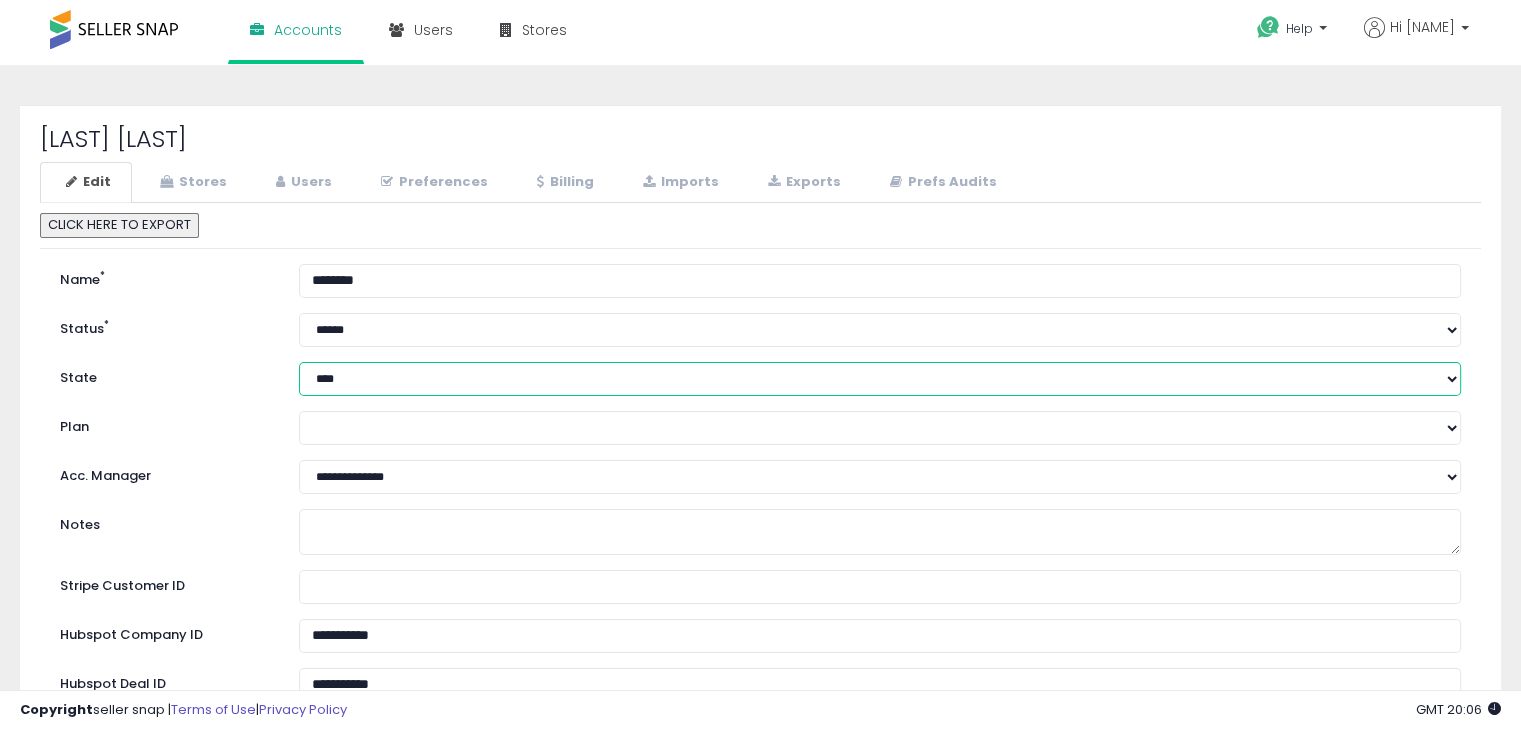 click on "**********" at bounding box center (880, 379) 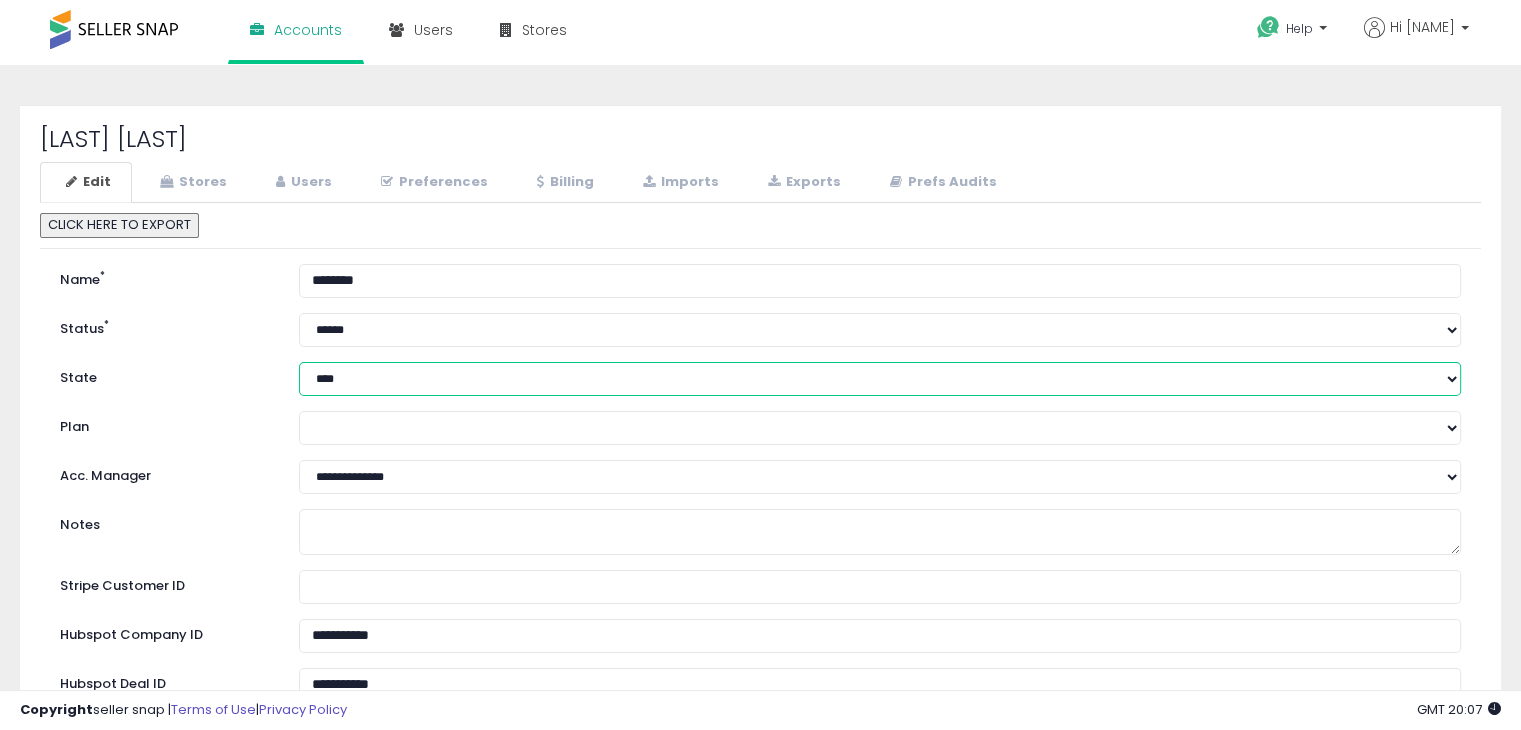 select on "***" 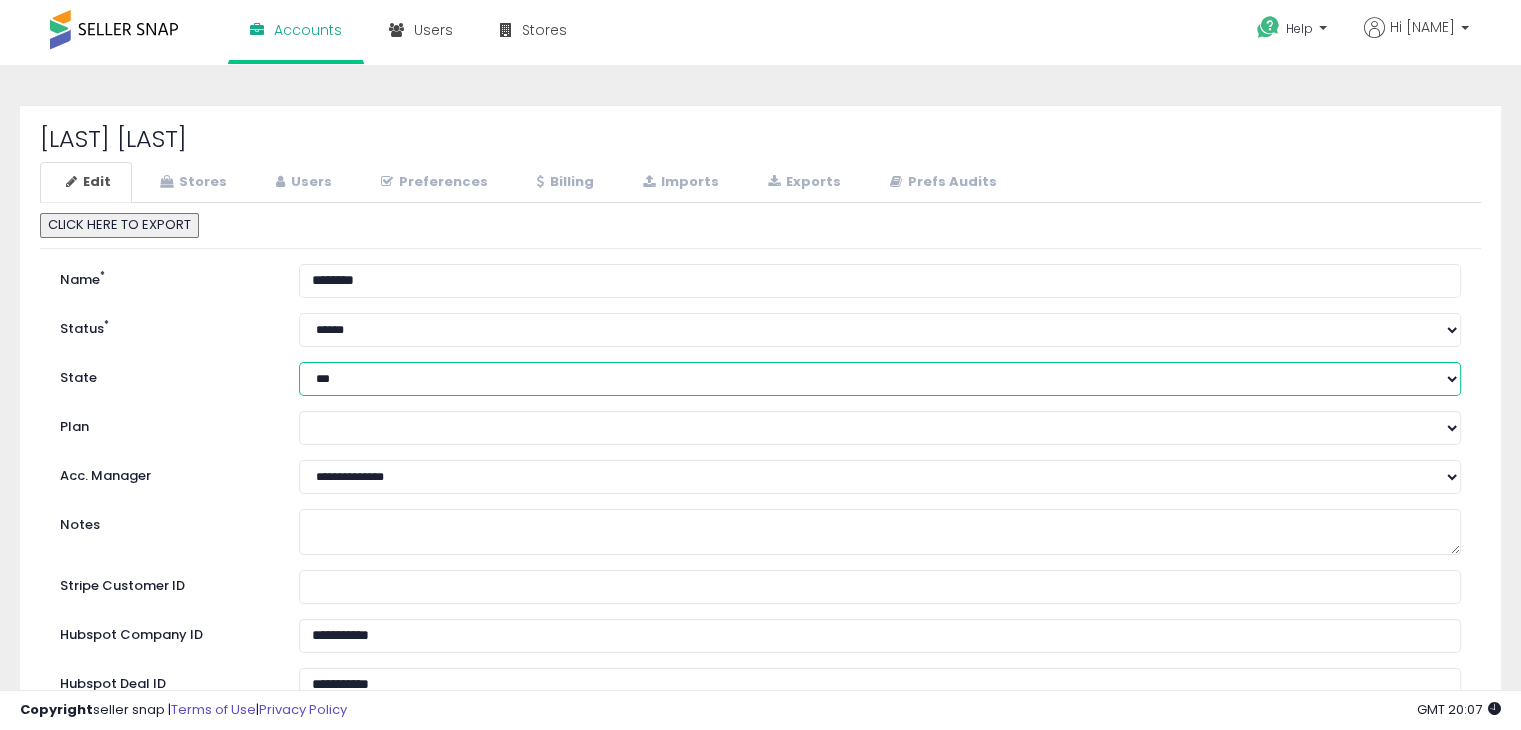 click on "**********" at bounding box center (880, 379) 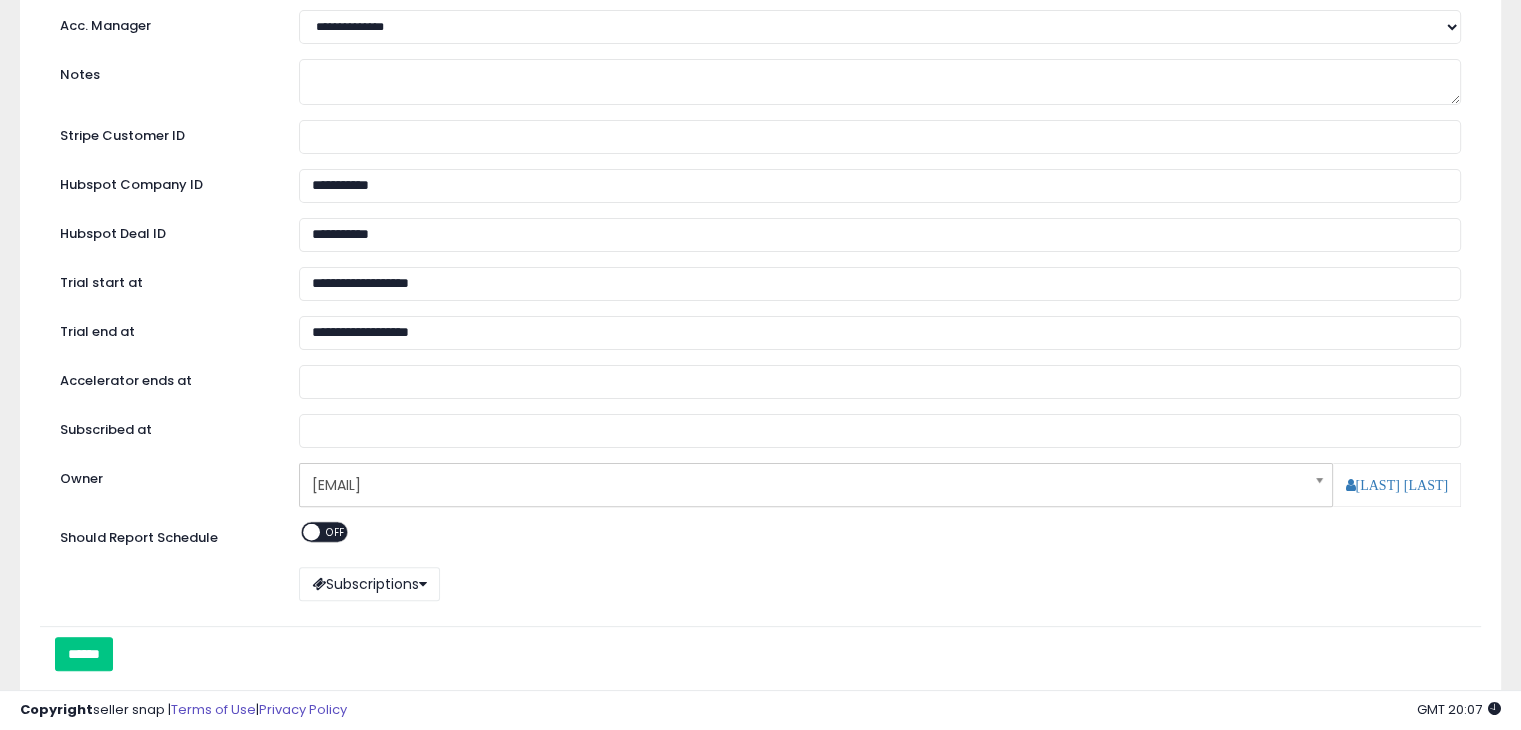 scroll, scrollTop: 572, scrollLeft: 0, axis: vertical 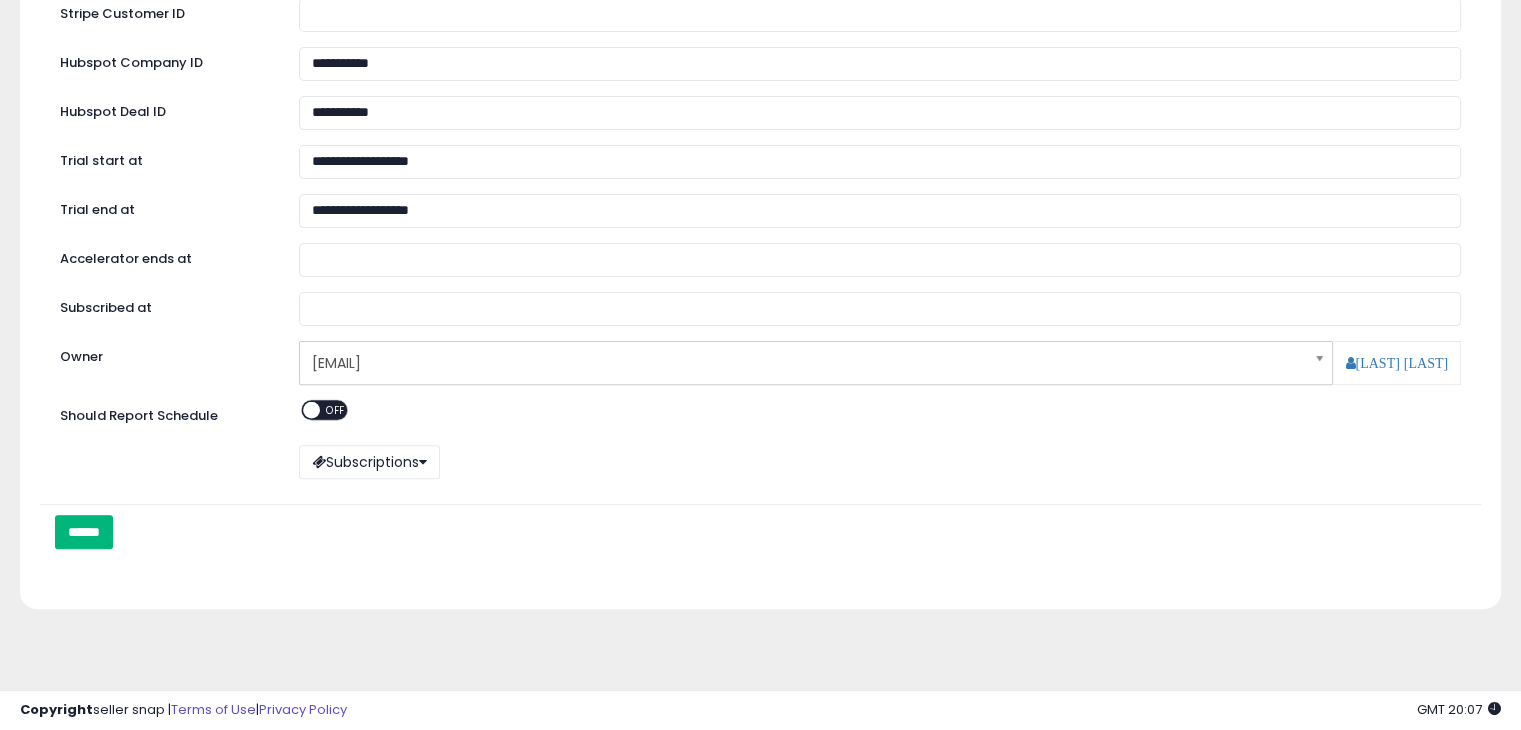 click on "******" at bounding box center [84, 532] 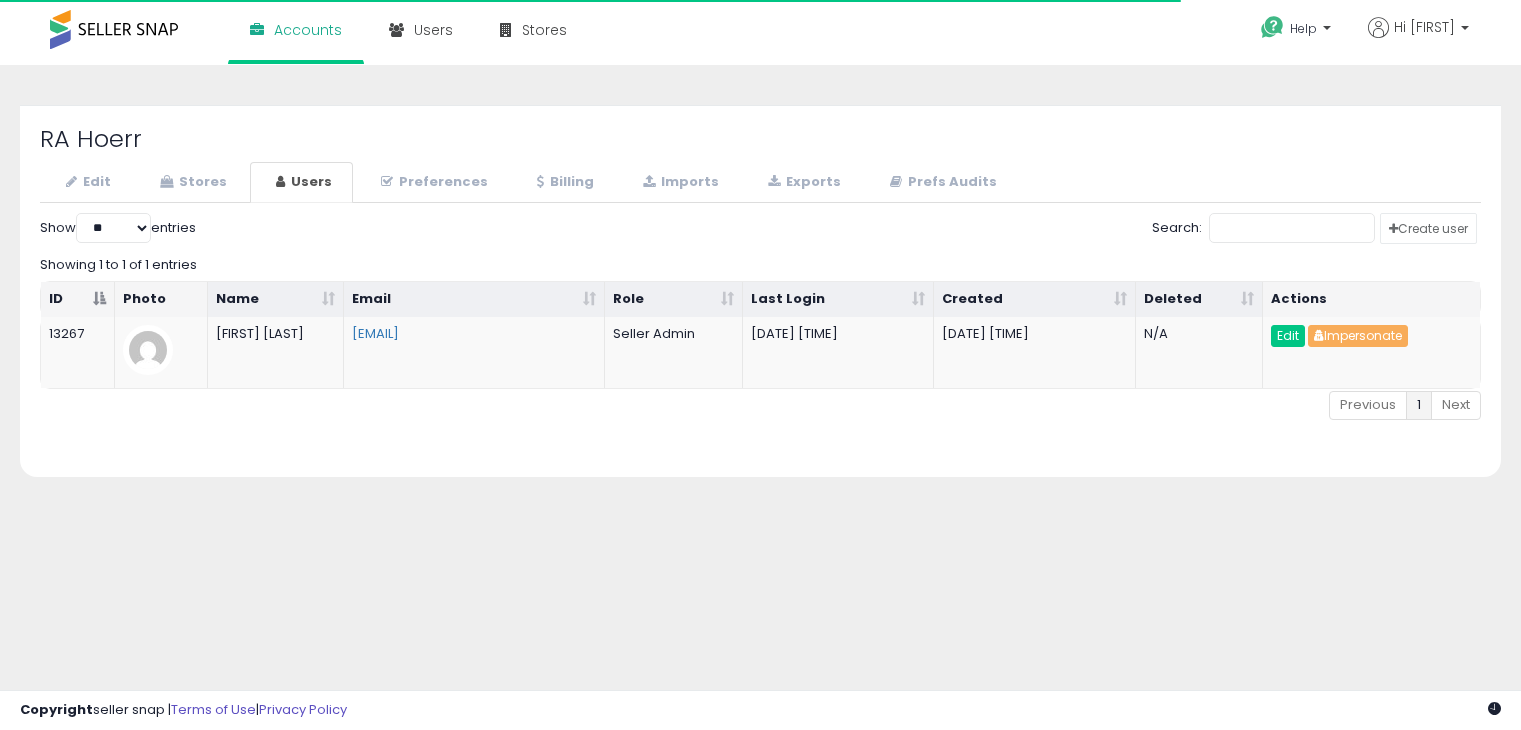 select on "**" 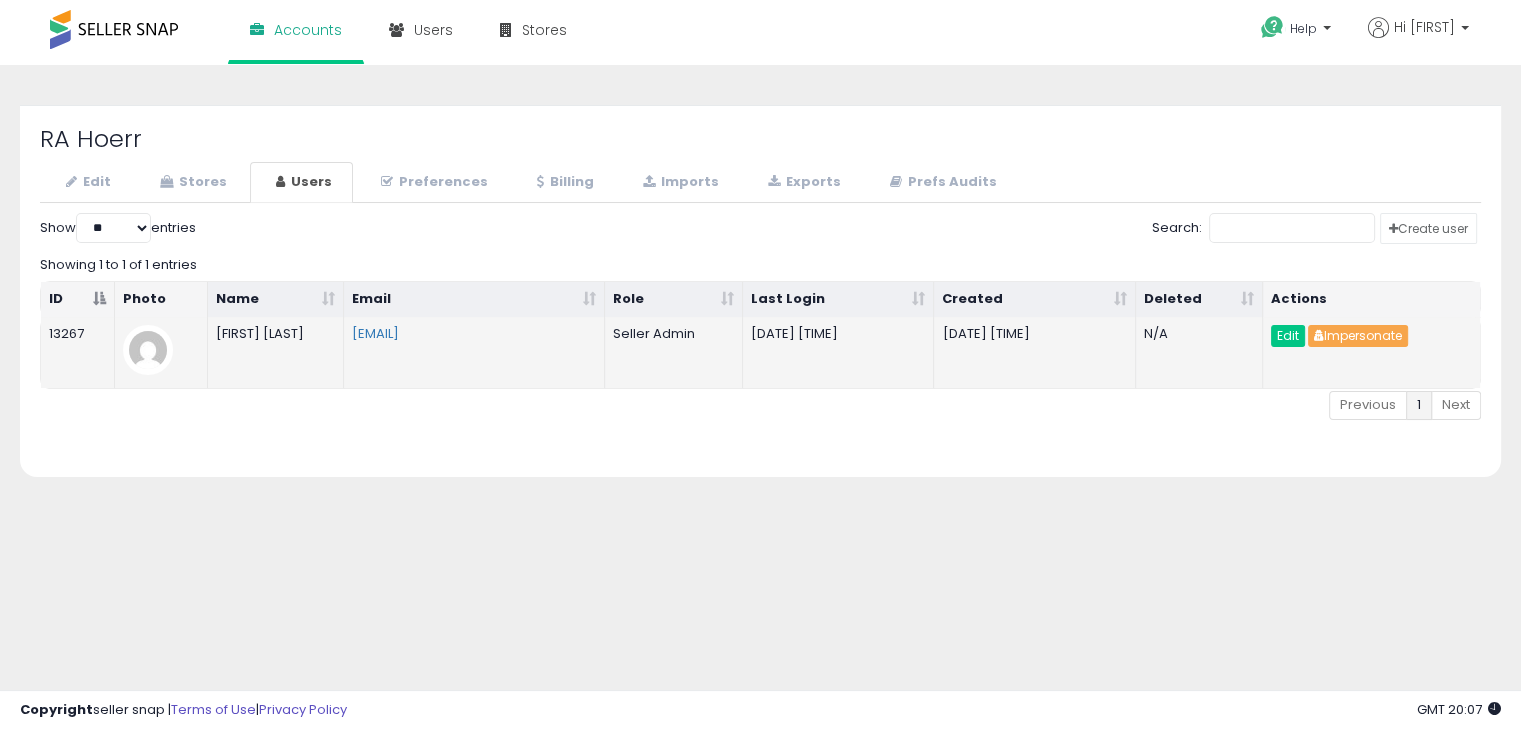 click on "Impersonate" at bounding box center (1358, 336) 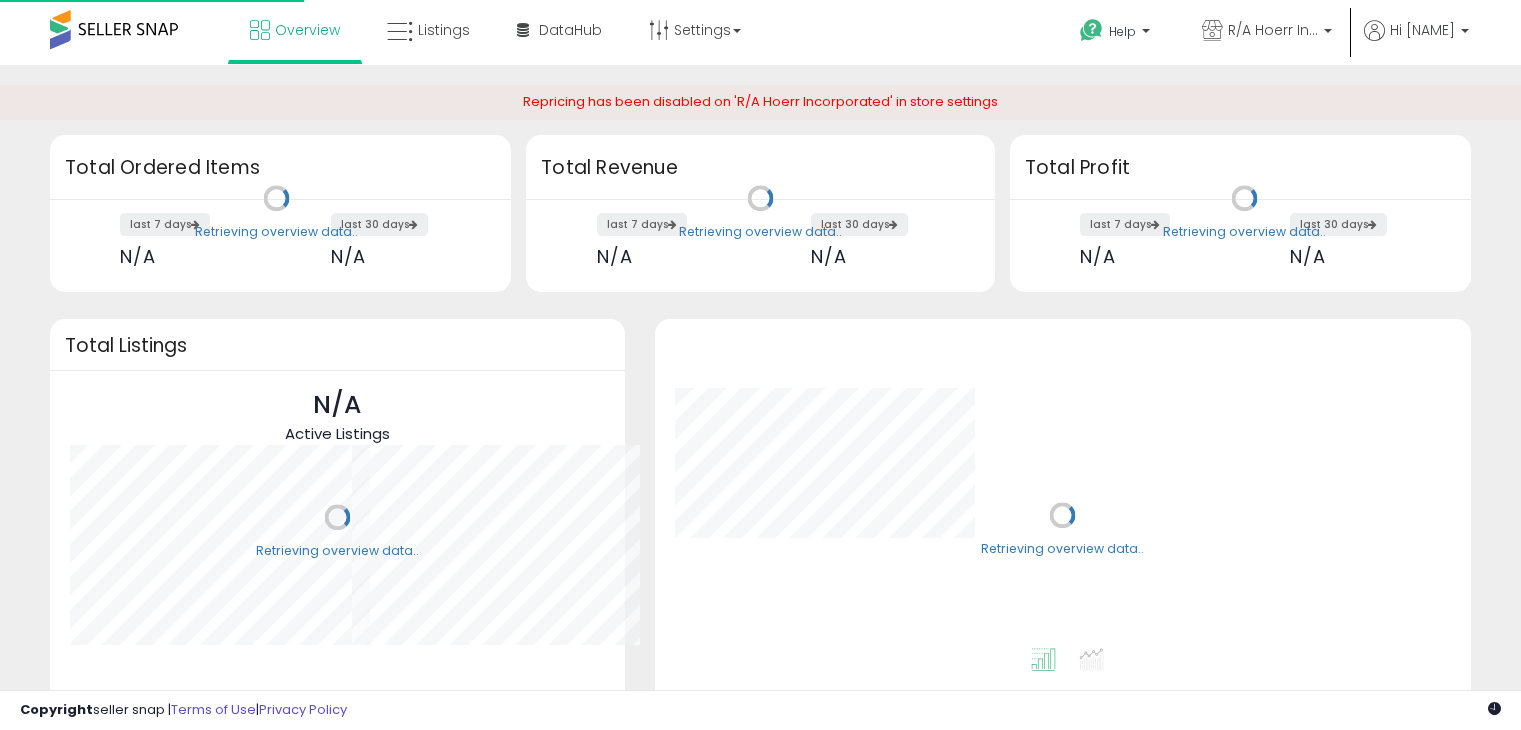 scroll, scrollTop: 0, scrollLeft: 0, axis: both 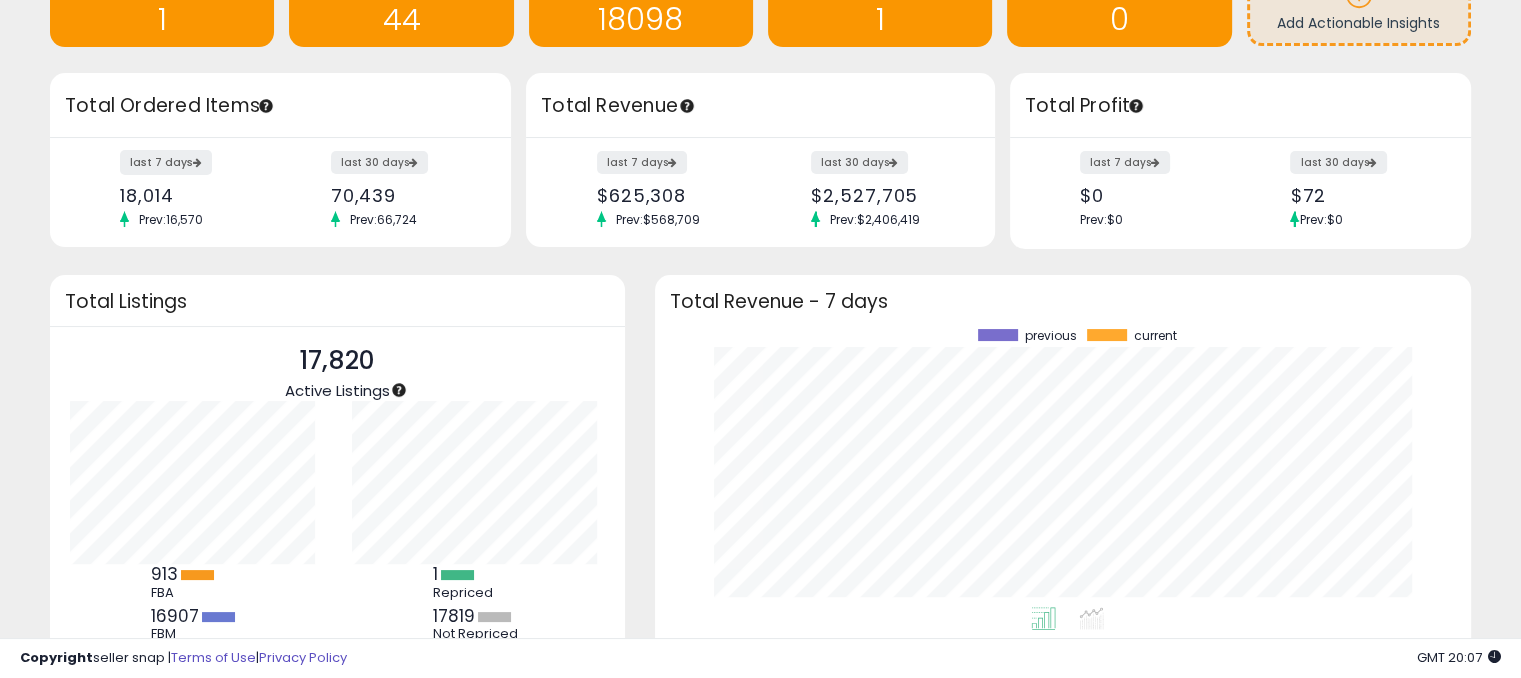 click on "last 7 days" at bounding box center [166, 162] 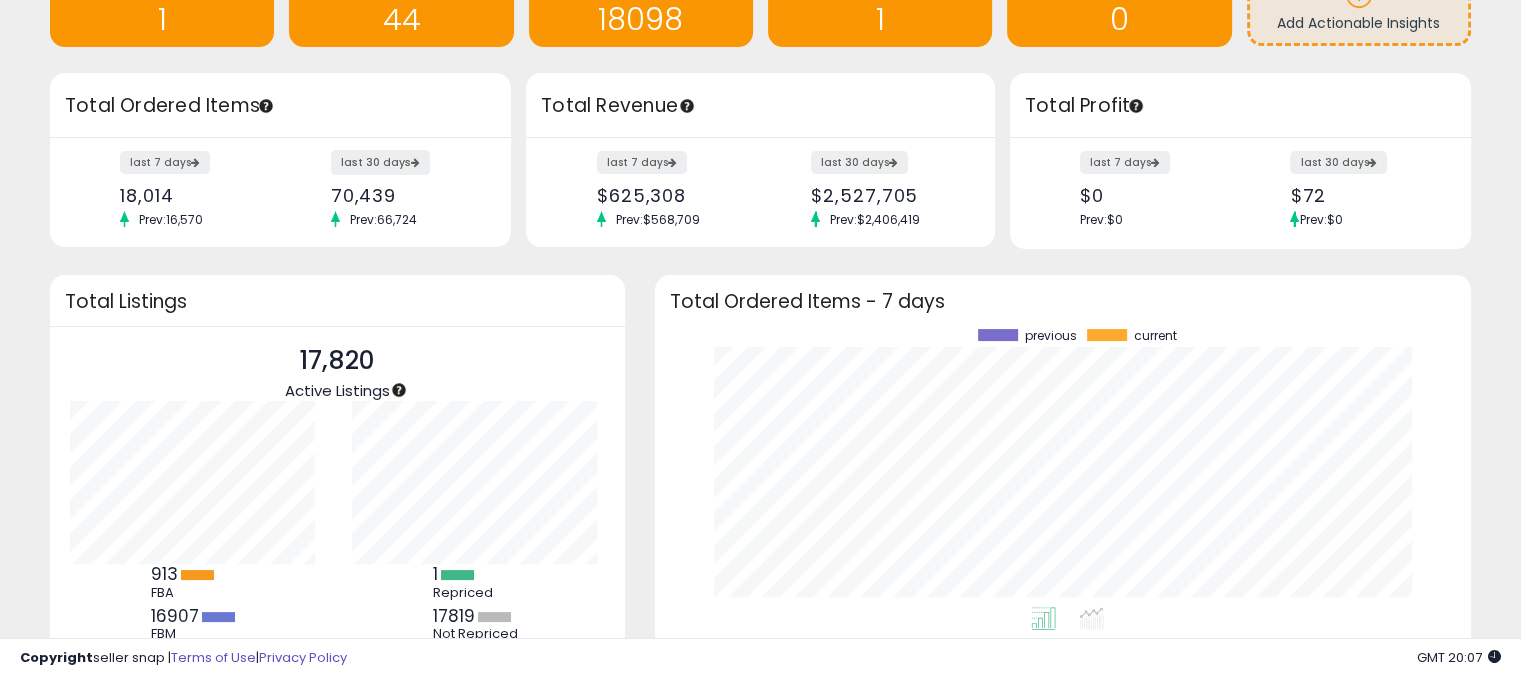 scroll, scrollTop: 999721, scrollLeft: 999224, axis: both 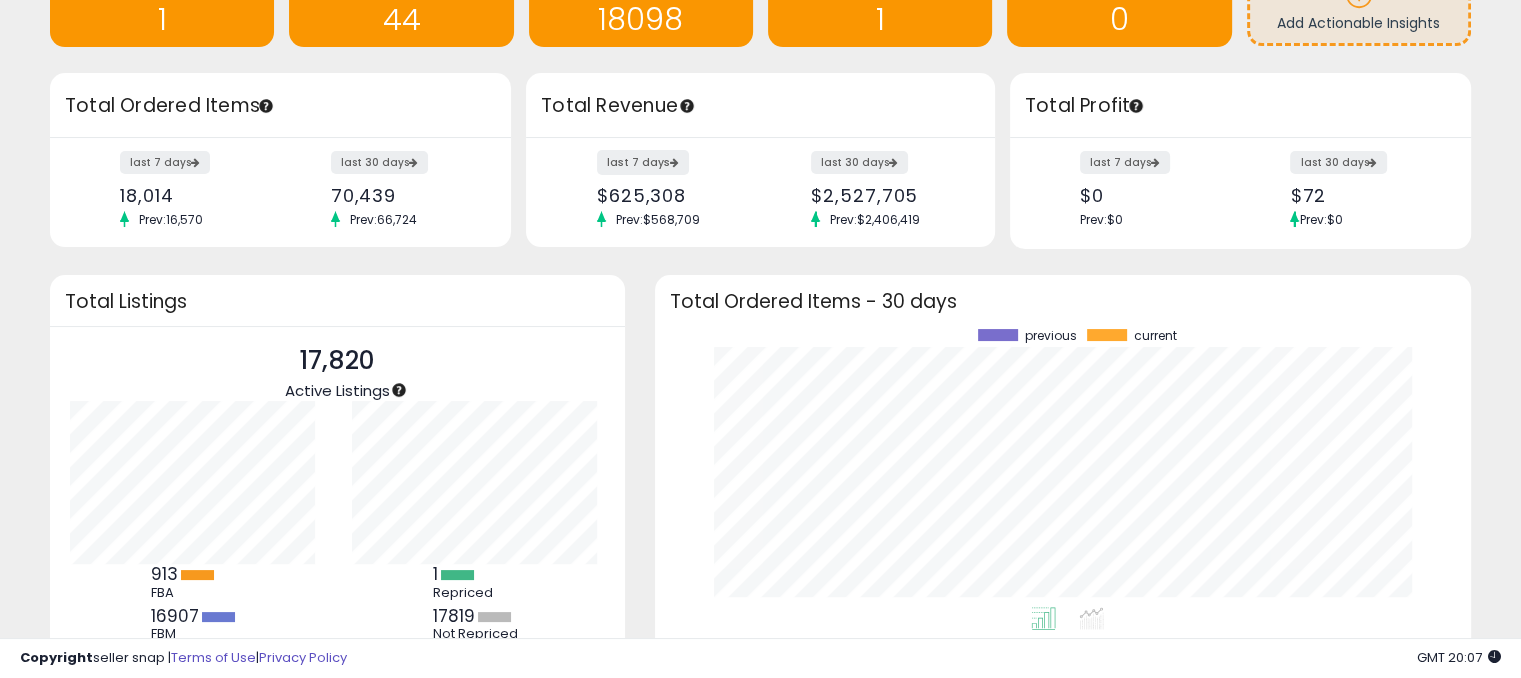 click at bounding box center [674, 162] 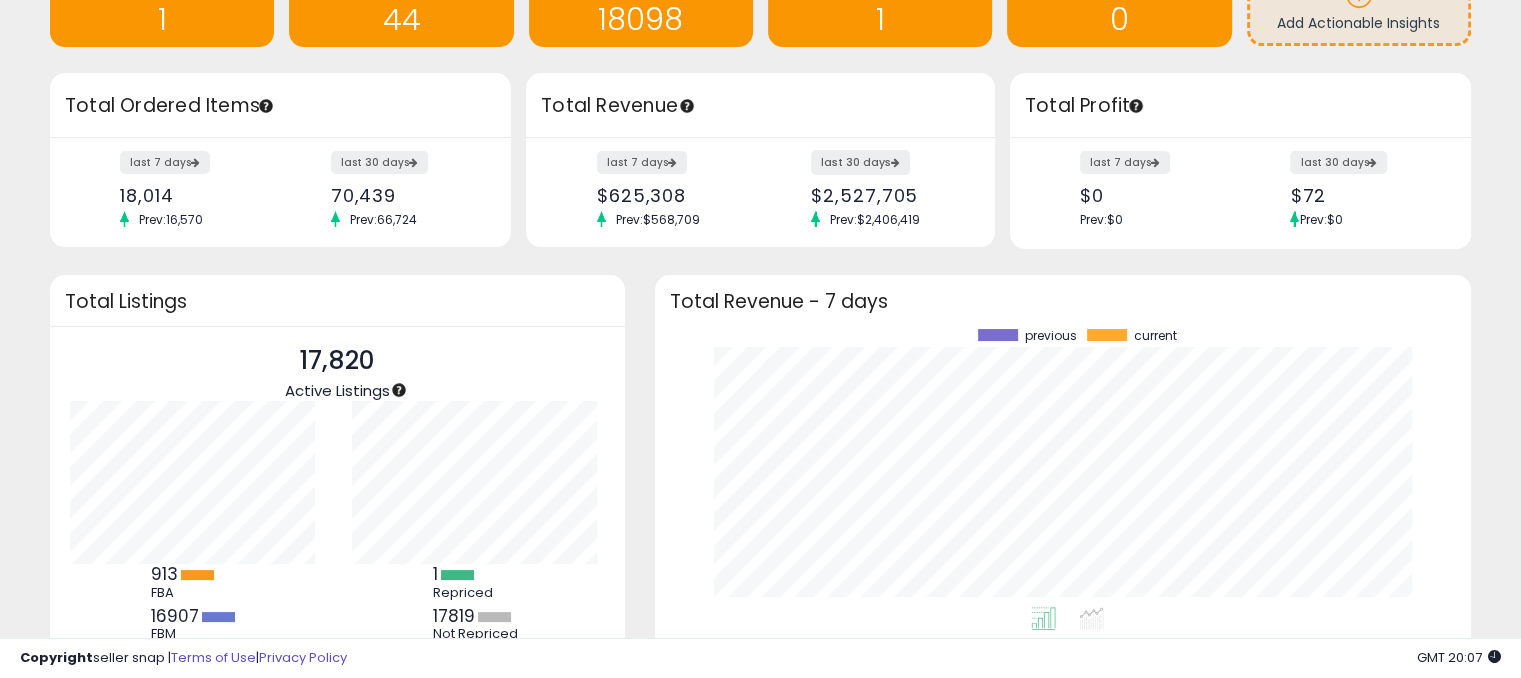 scroll, scrollTop: 999721, scrollLeft: 999224, axis: both 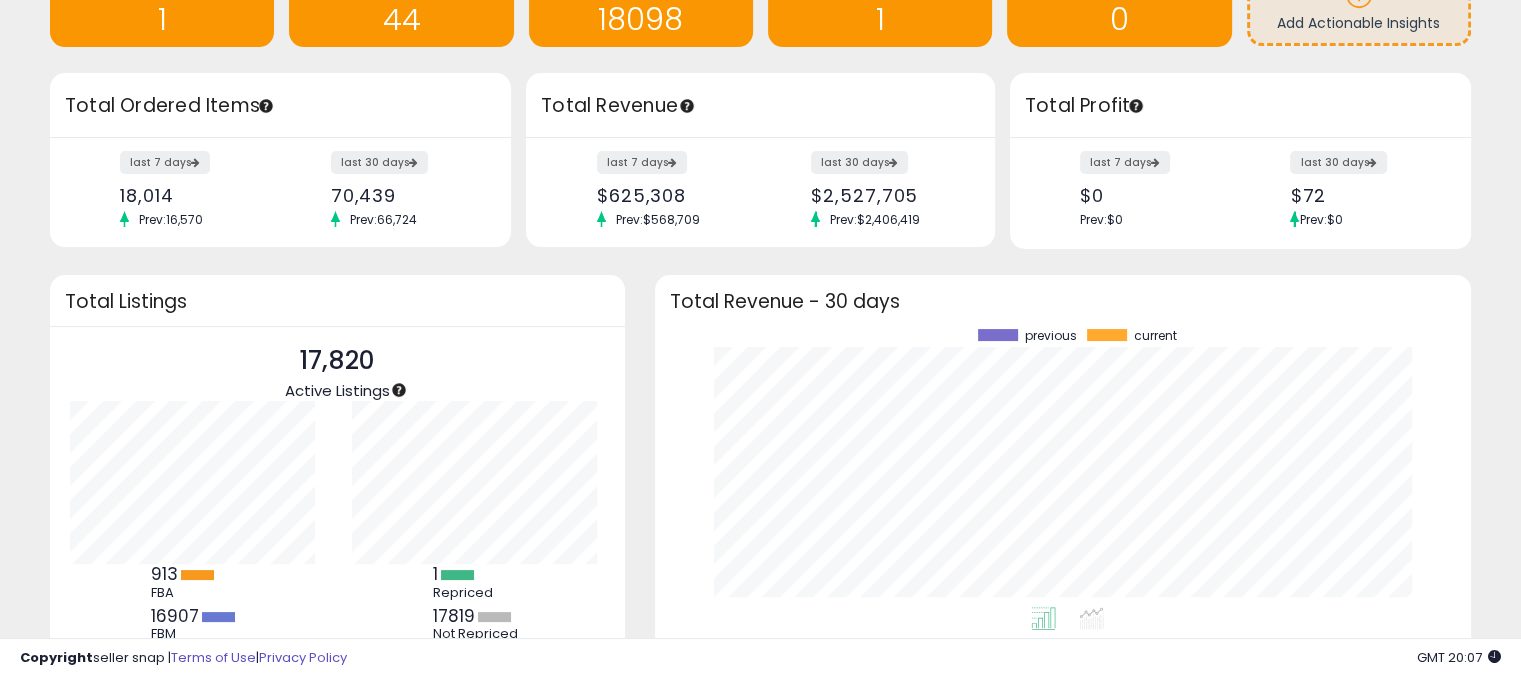 click on "last 7 days
$0
Prev:  $0" at bounding box center (1152, 190) 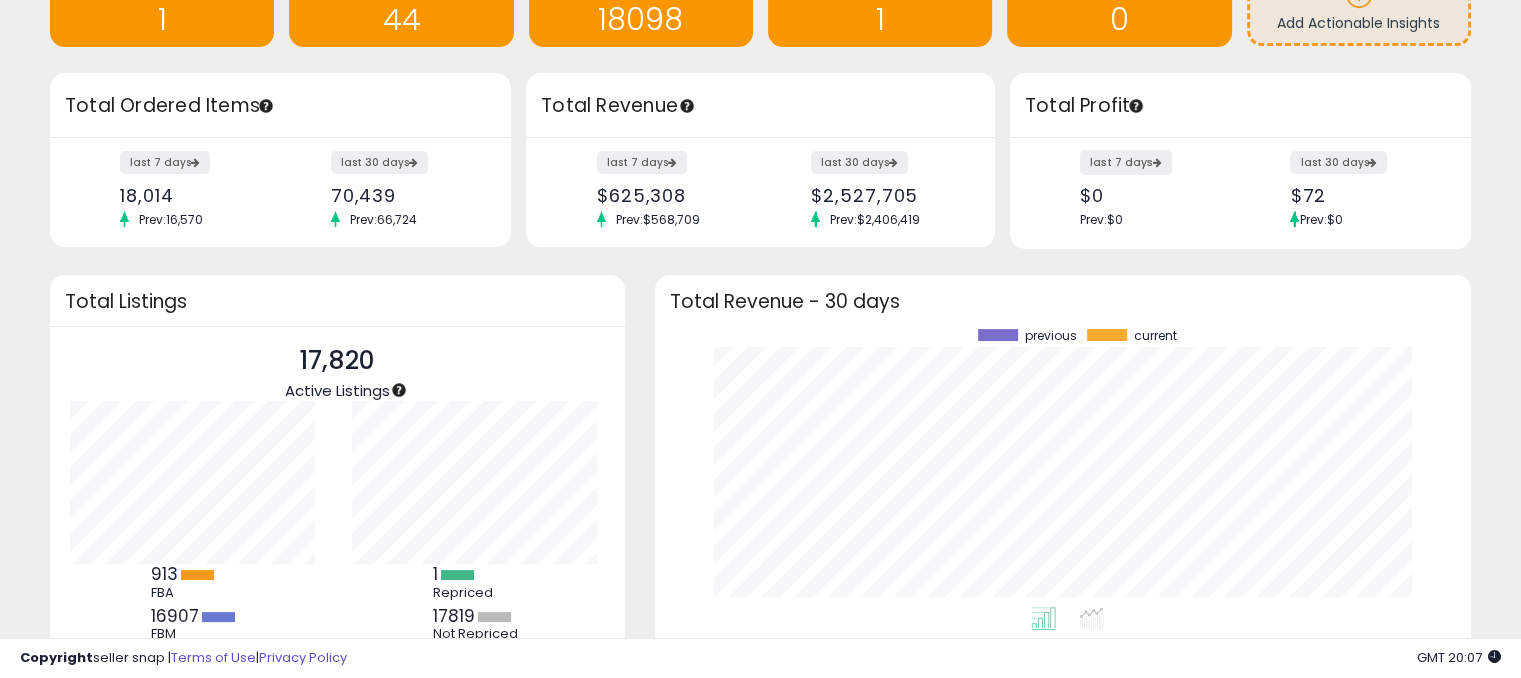 click on "last 7 days" at bounding box center (1126, 162) 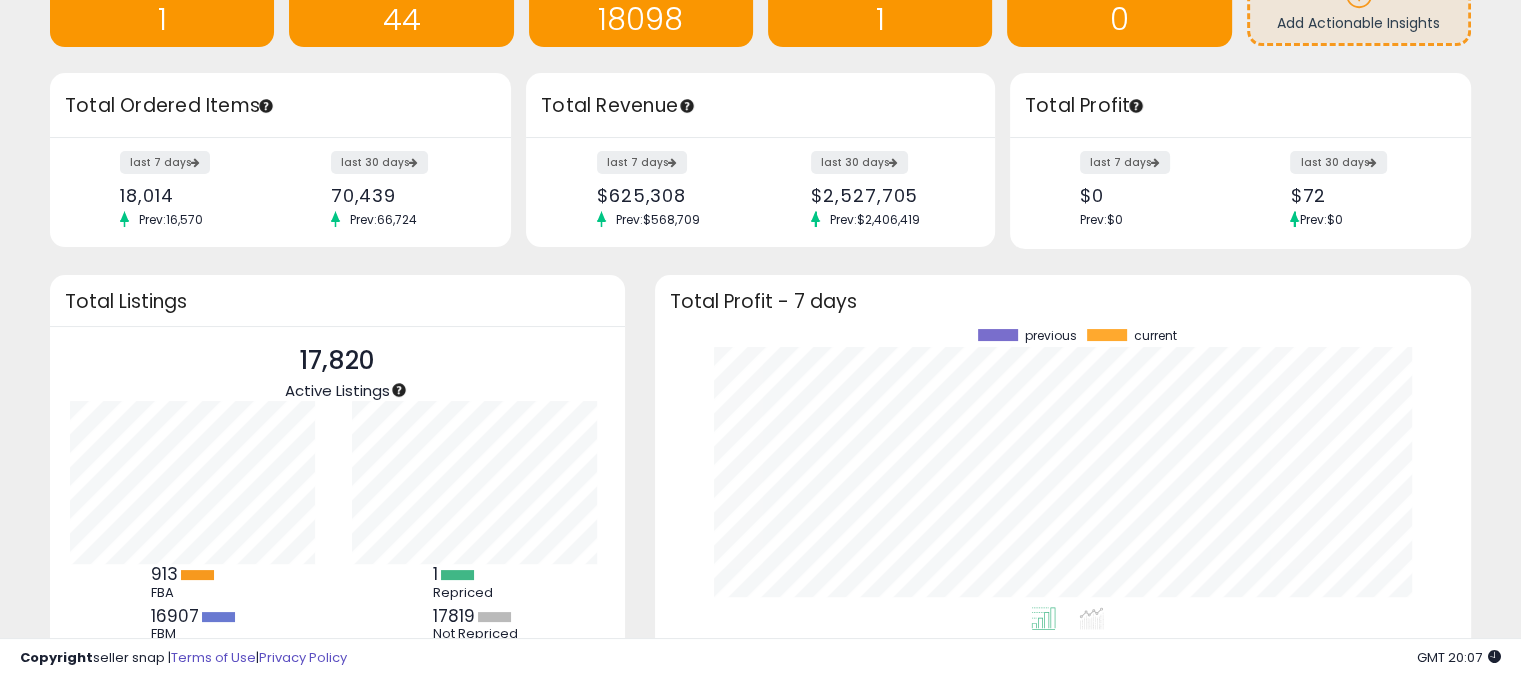 scroll, scrollTop: 999721, scrollLeft: 999224, axis: both 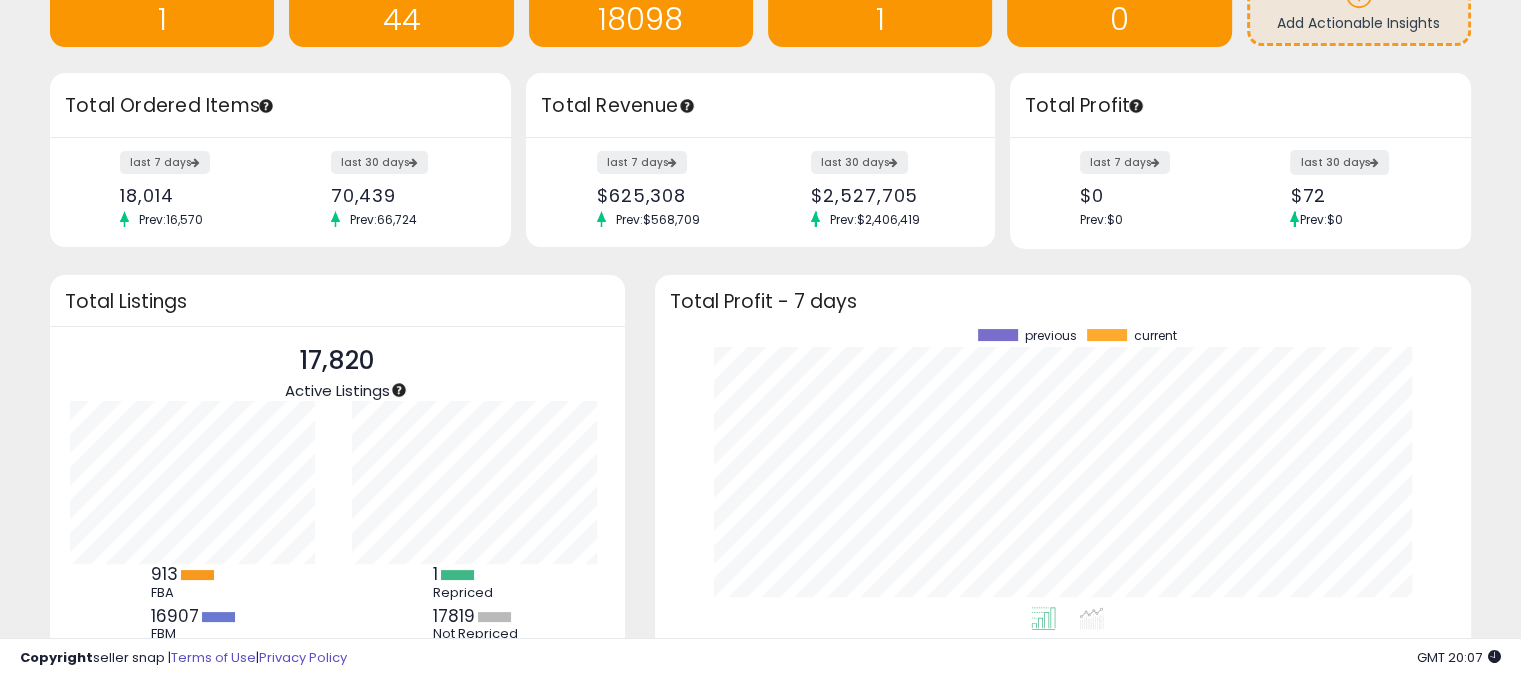 click on "last 30 days" at bounding box center (1339, 162) 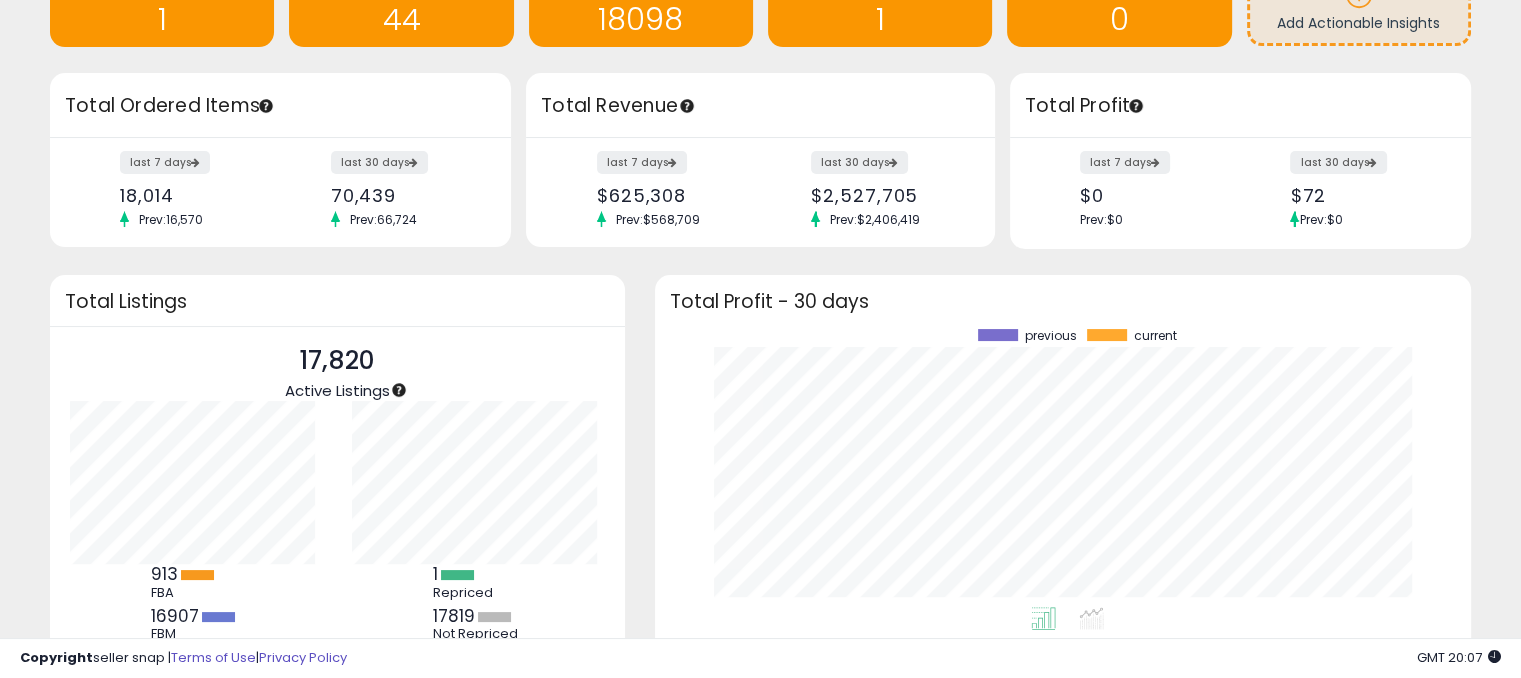 scroll, scrollTop: 999721, scrollLeft: 999224, axis: both 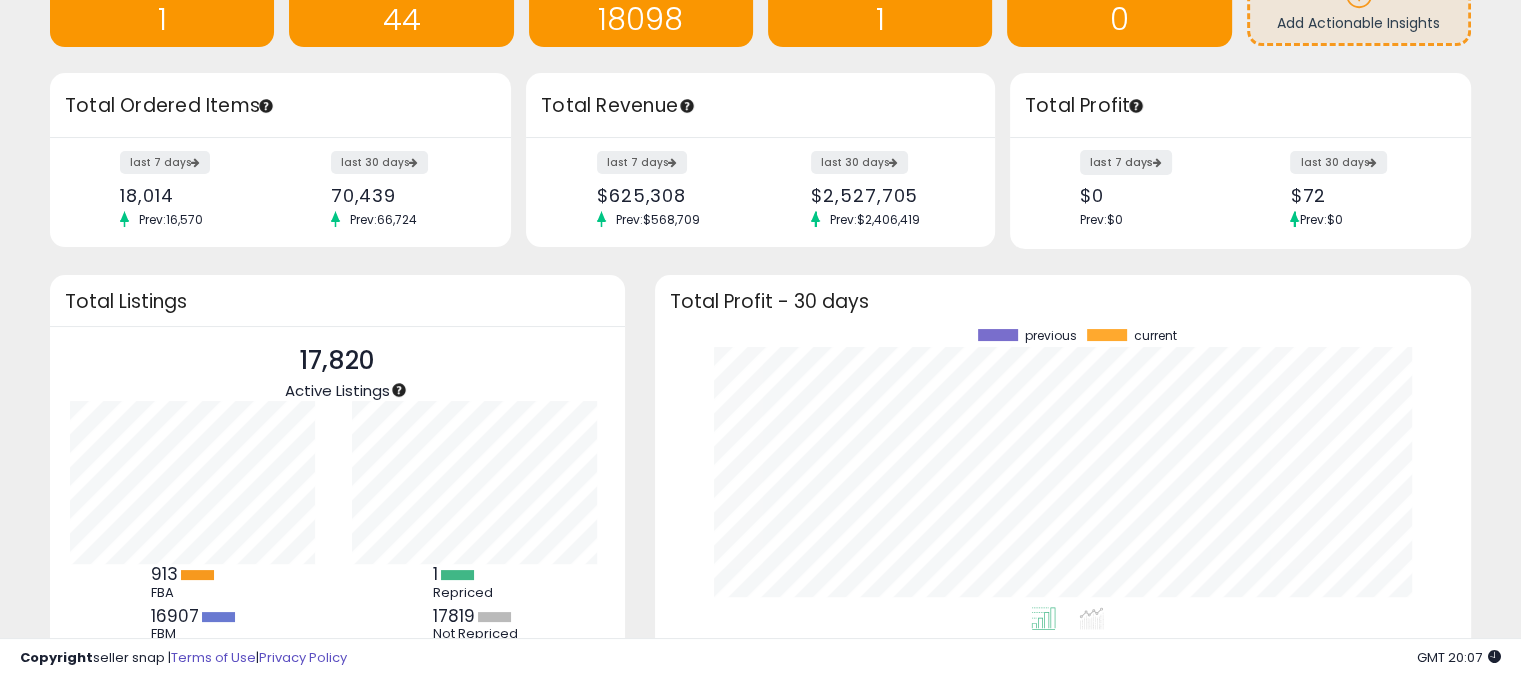 click on "last 7 days" at bounding box center (1126, 162) 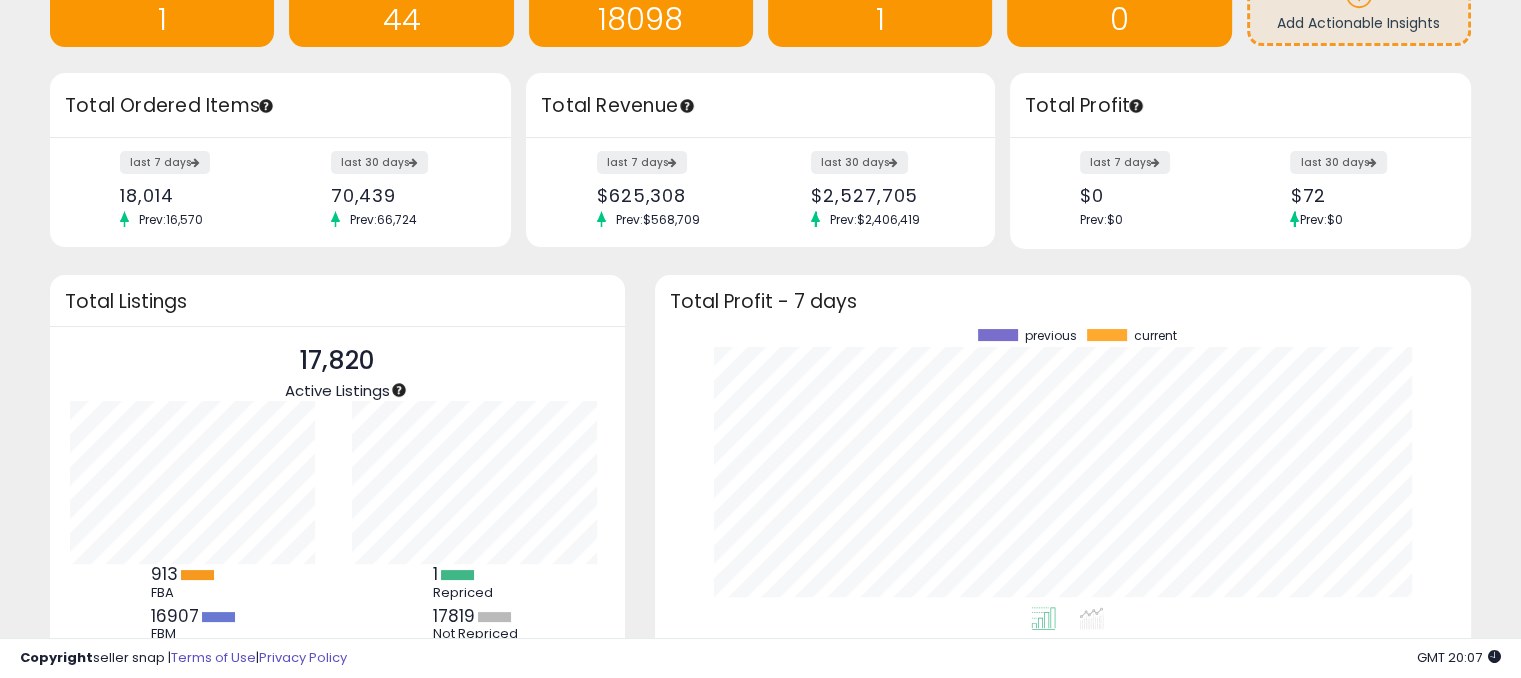 scroll, scrollTop: 999721, scrollLeft: 999224, axis: both 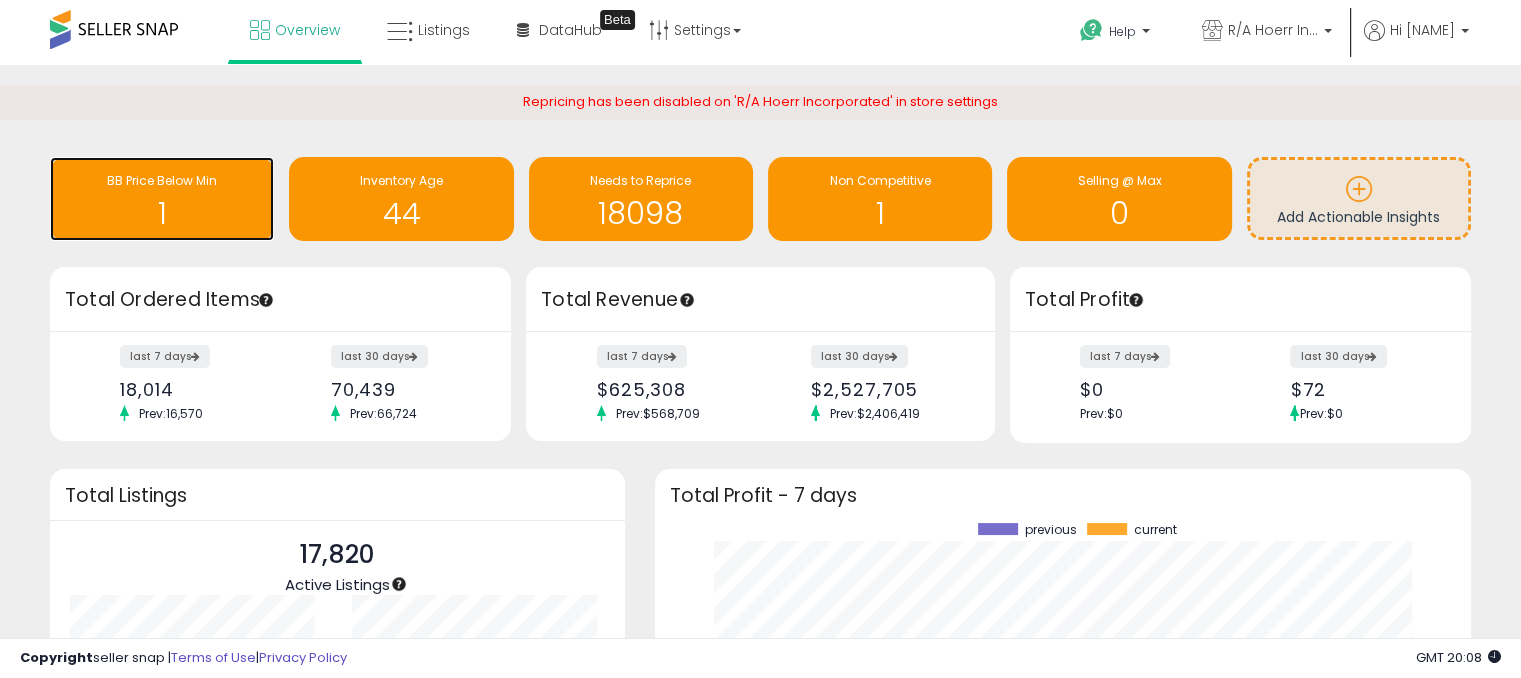 click on "1" at bounding box center (162, 213) 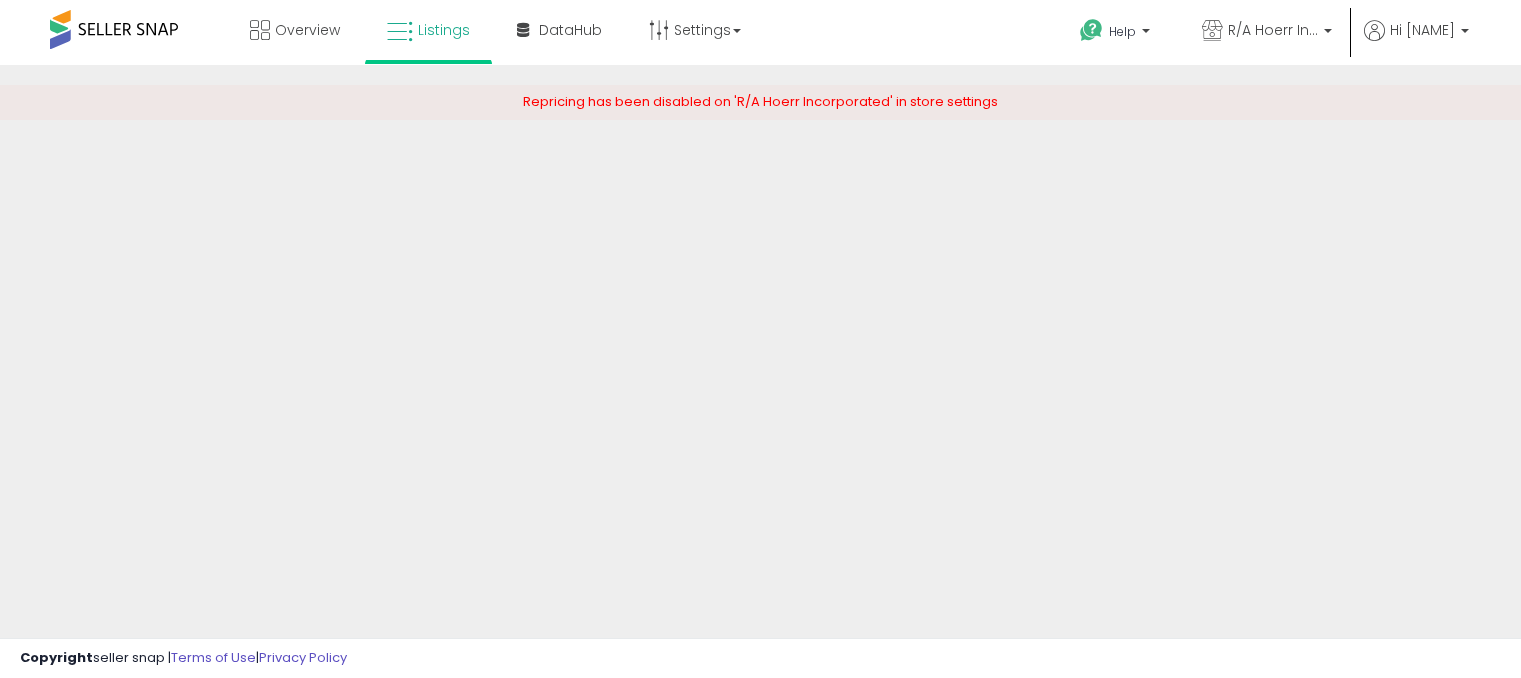 scroll, scrollTop: 0, scrollLeft: 0, axis: both 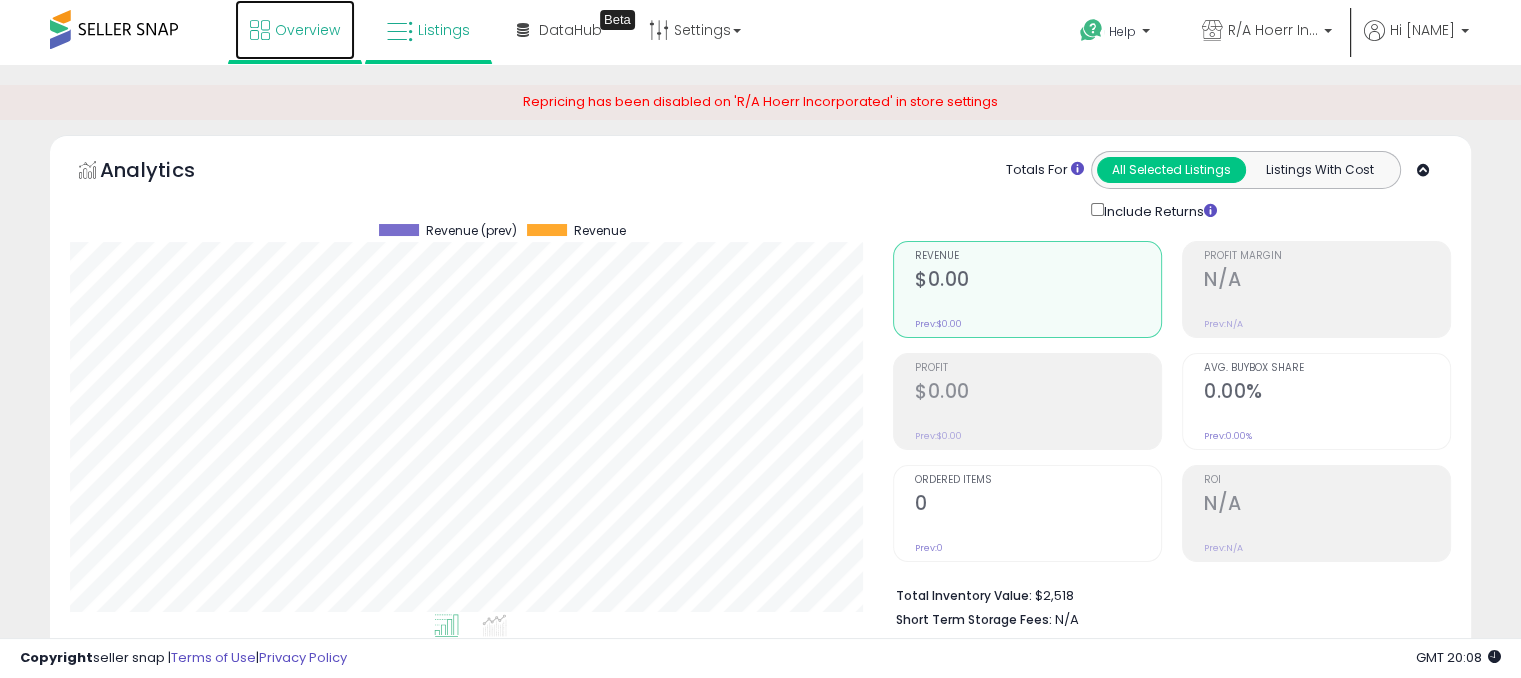 click on "Overview" at bounding box center (307, 30) 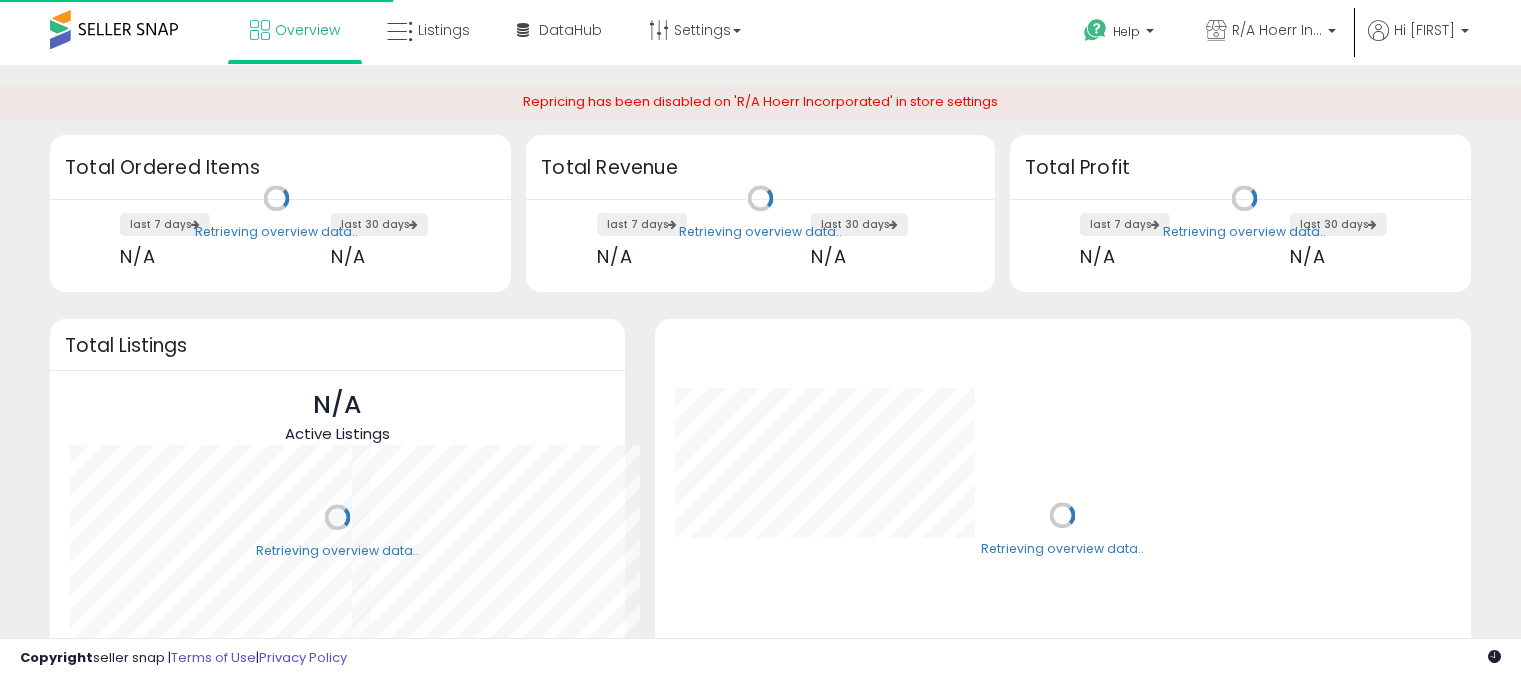 scroll, scrollTop: 0, scrollLeft: 0, axis: both 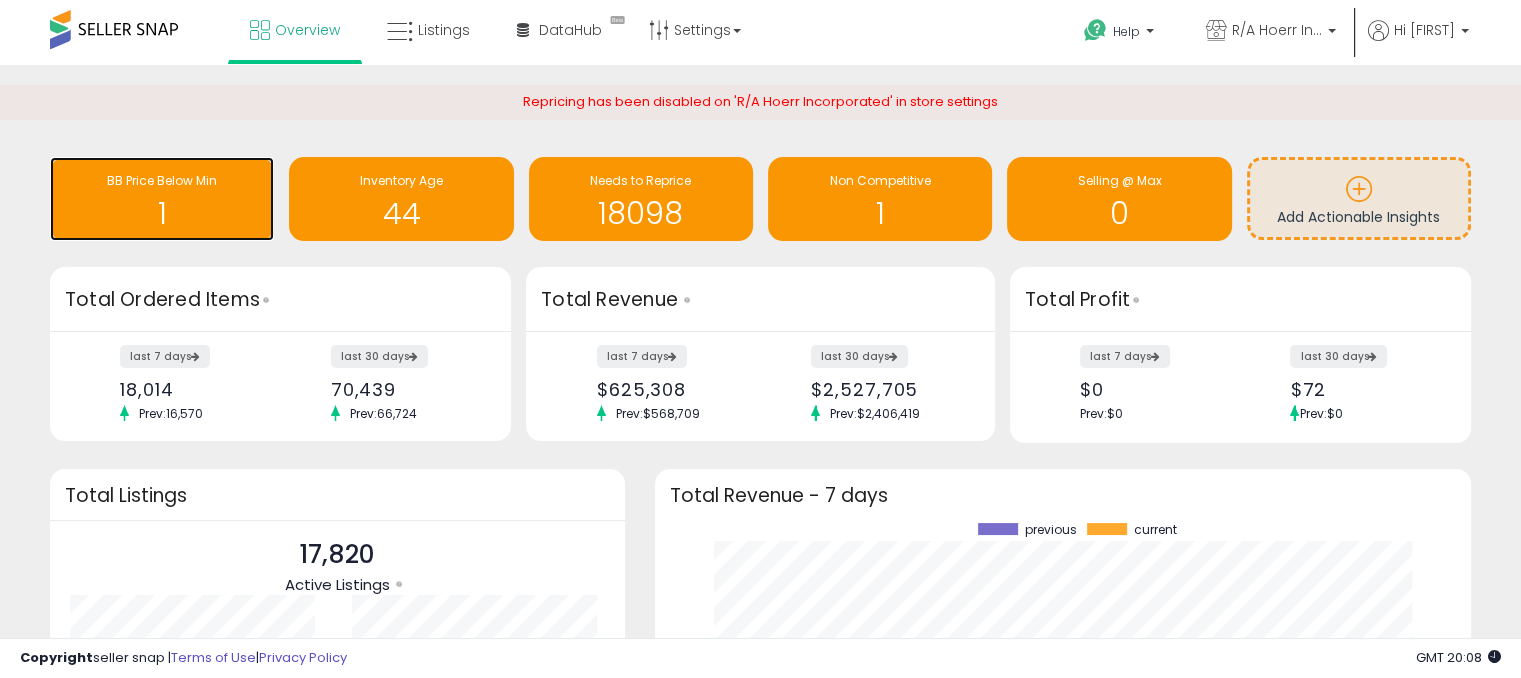 click on "1" at bounding box center (162, 213) 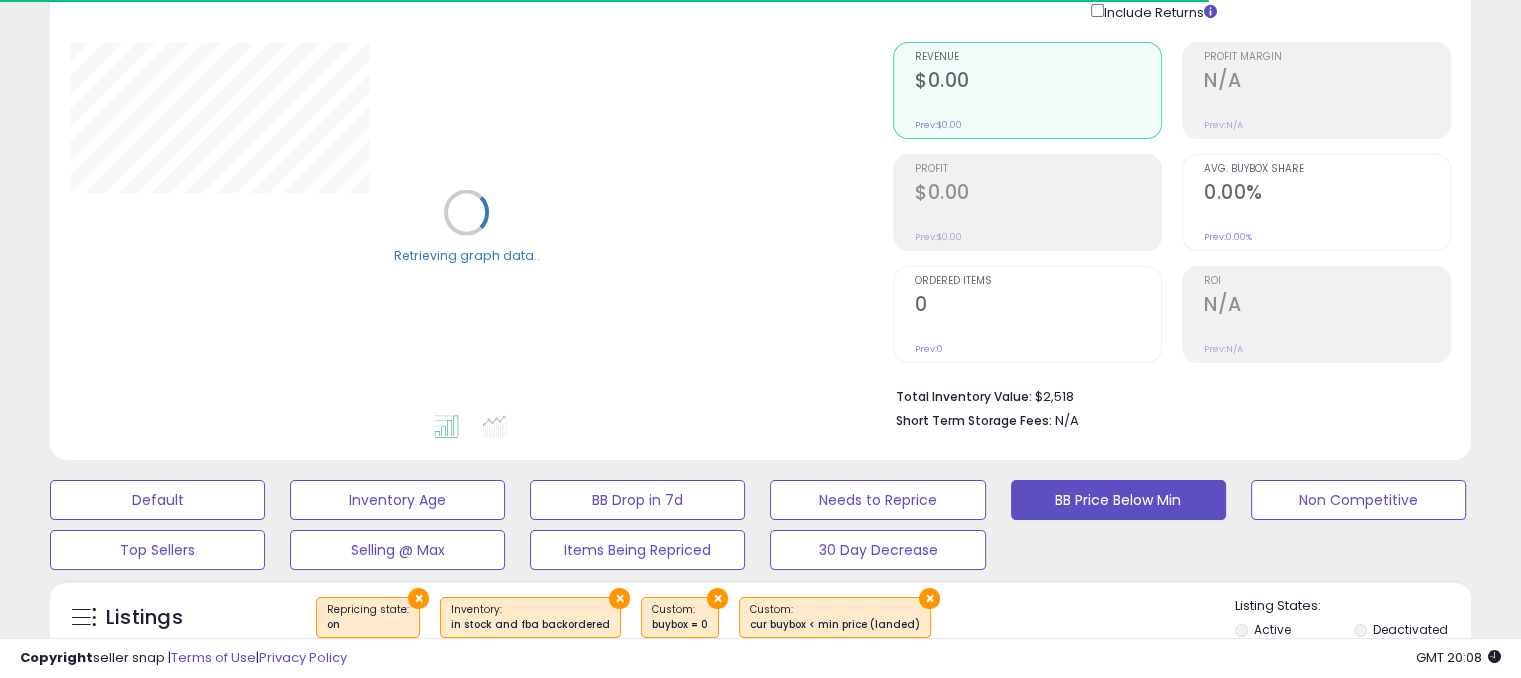 scroll, scrollTop: 200, scrollLeft: 0, axis: vertical 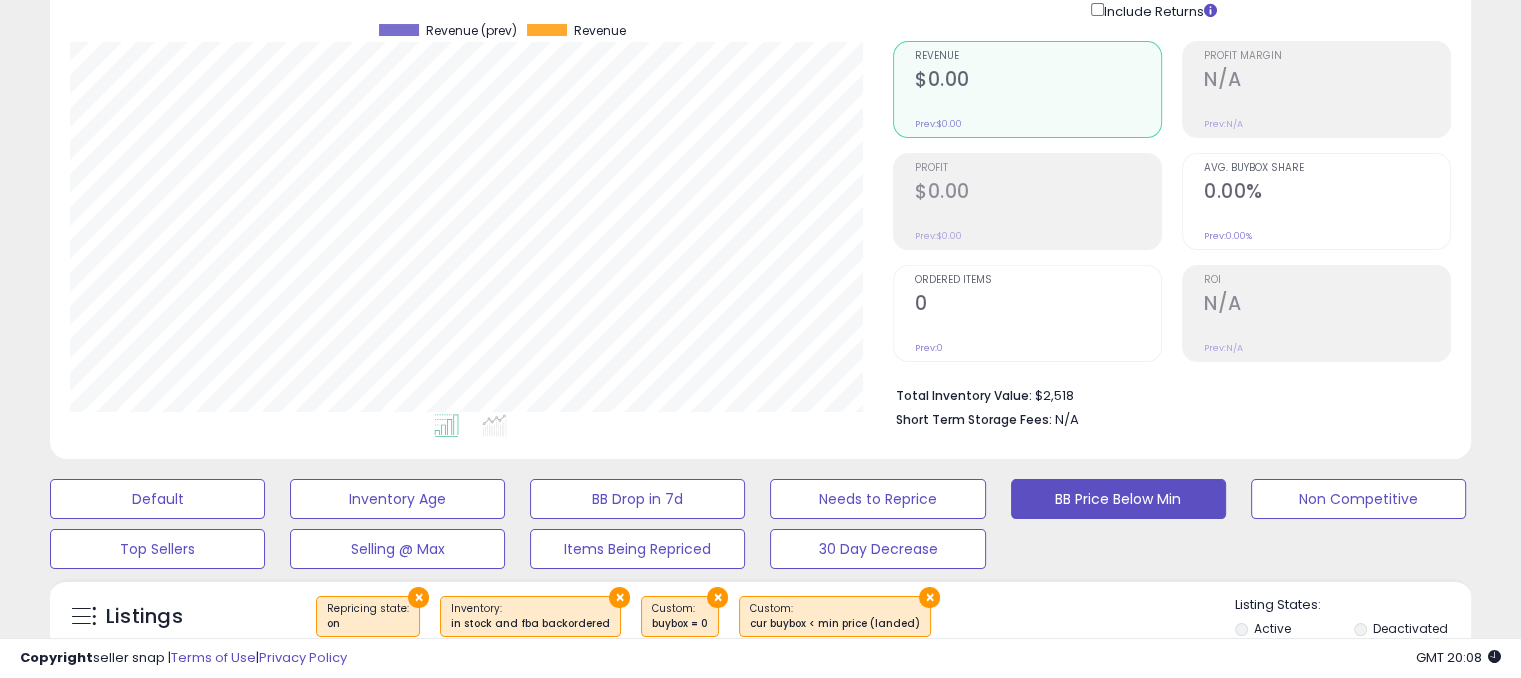 click at bounding box center (1327, 104) 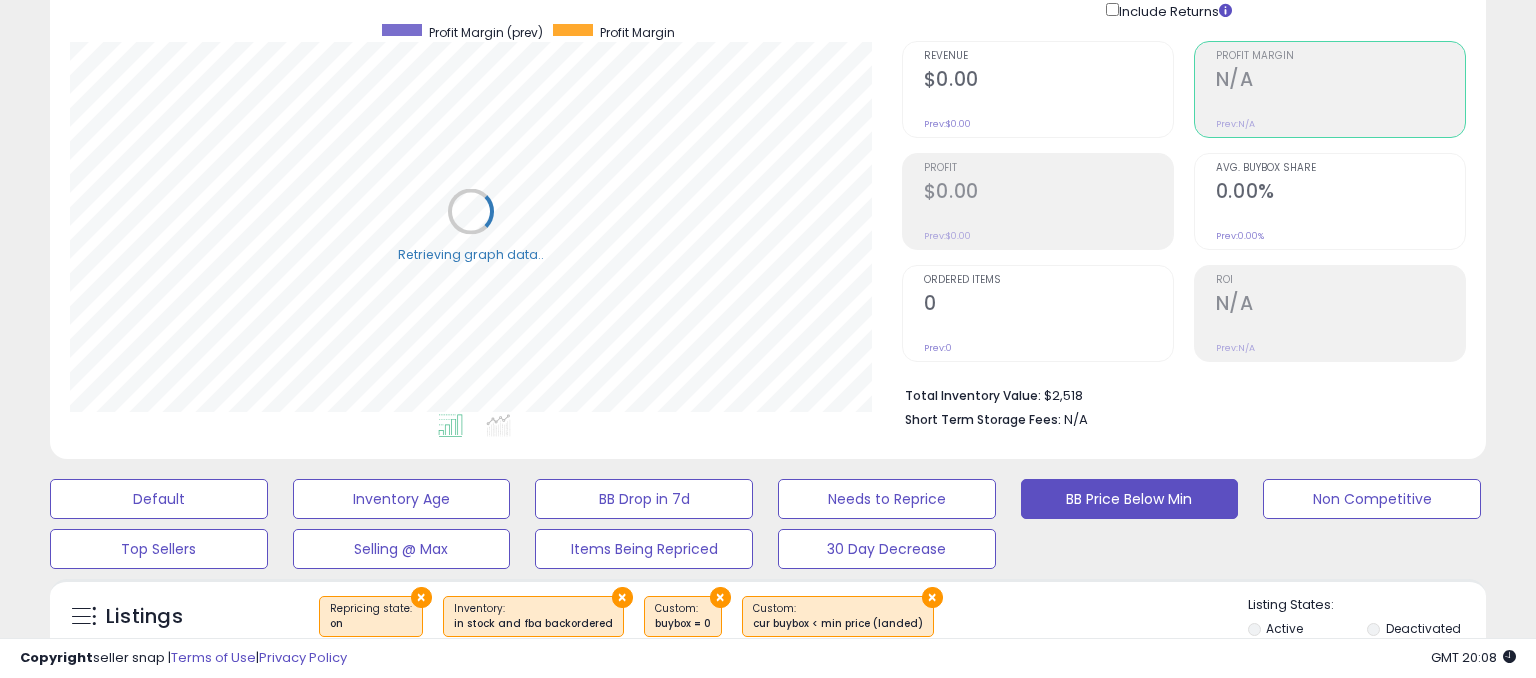 scroll, scrollTop: 999589, scrollLeft: 999168, axis: both 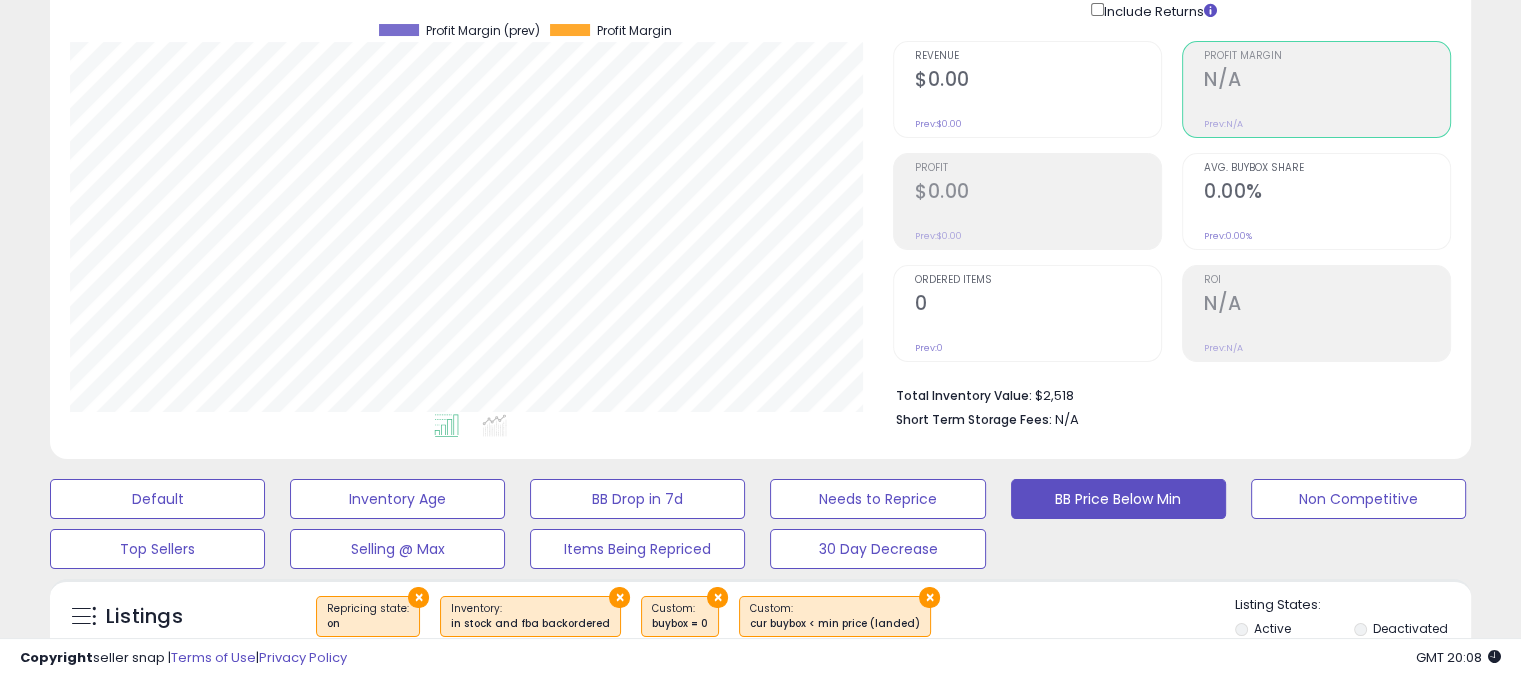 click at bounding box center [1038, 216] 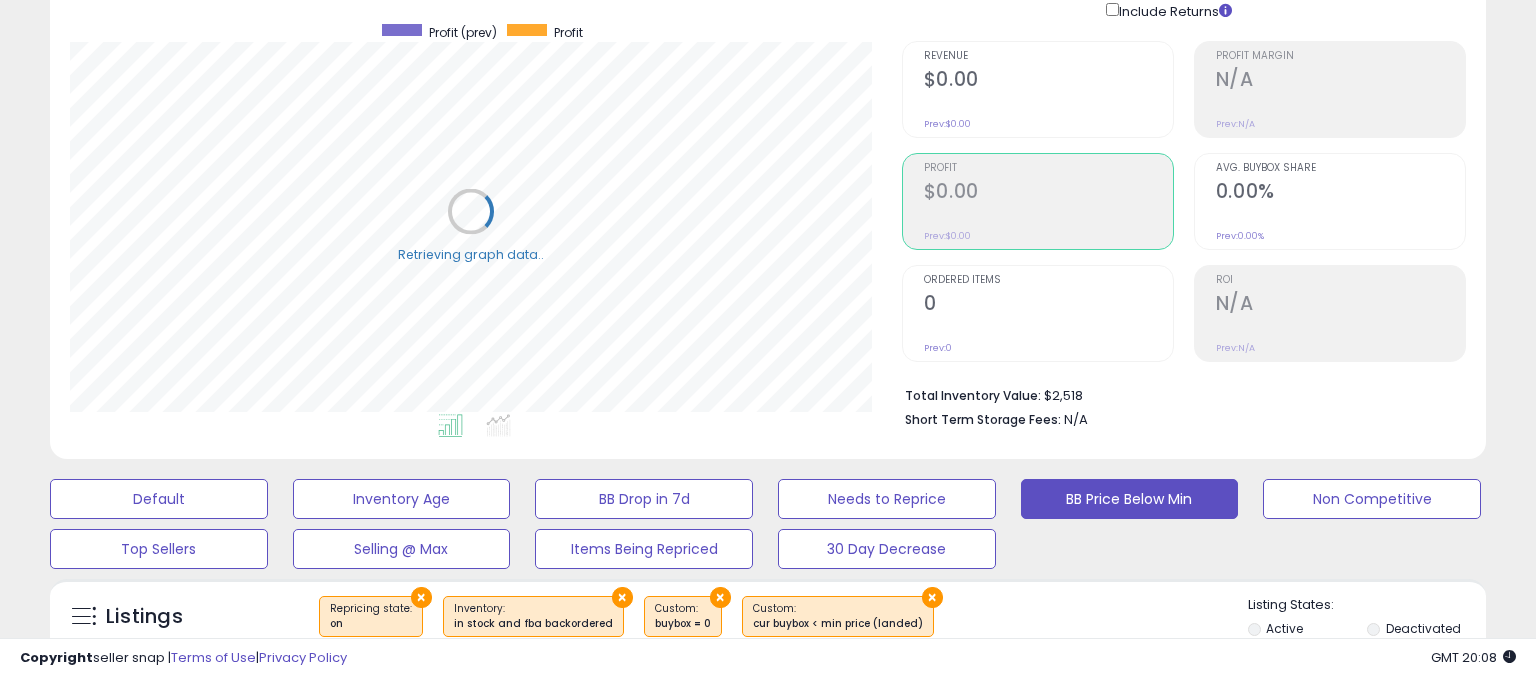scroll, scrollTop: 999589, scrollLeft: 999168, axis: both 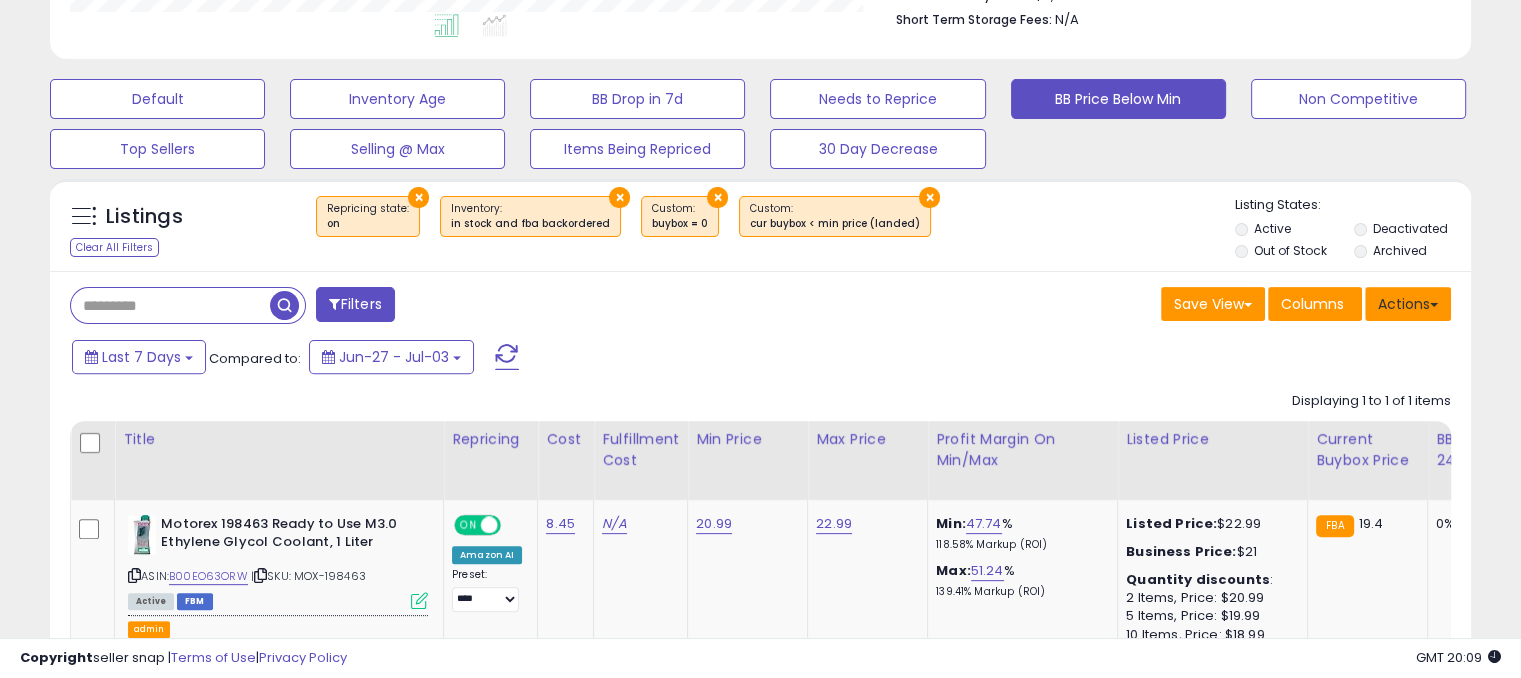 click on "Actions" at bounding box center (1408, 304) 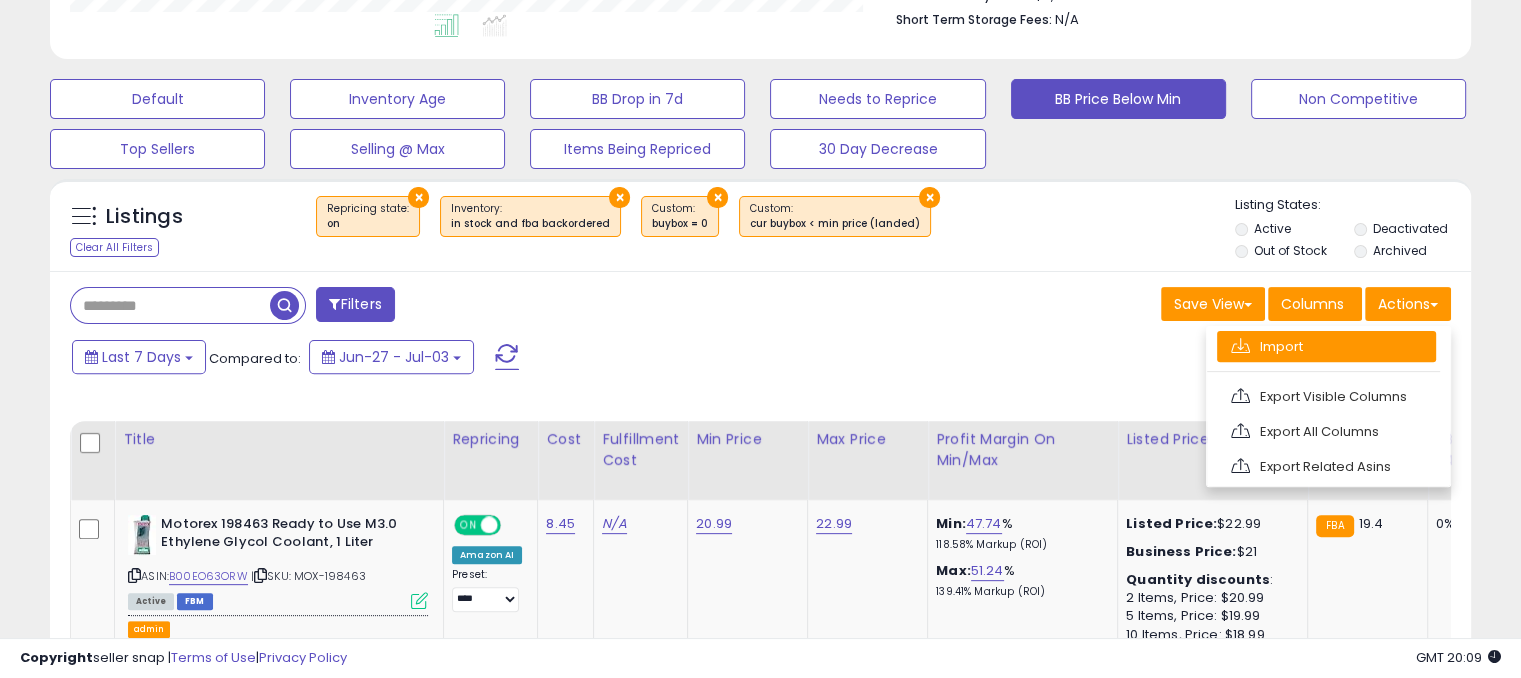 click on "Import" at bounding box center [1326, 346] 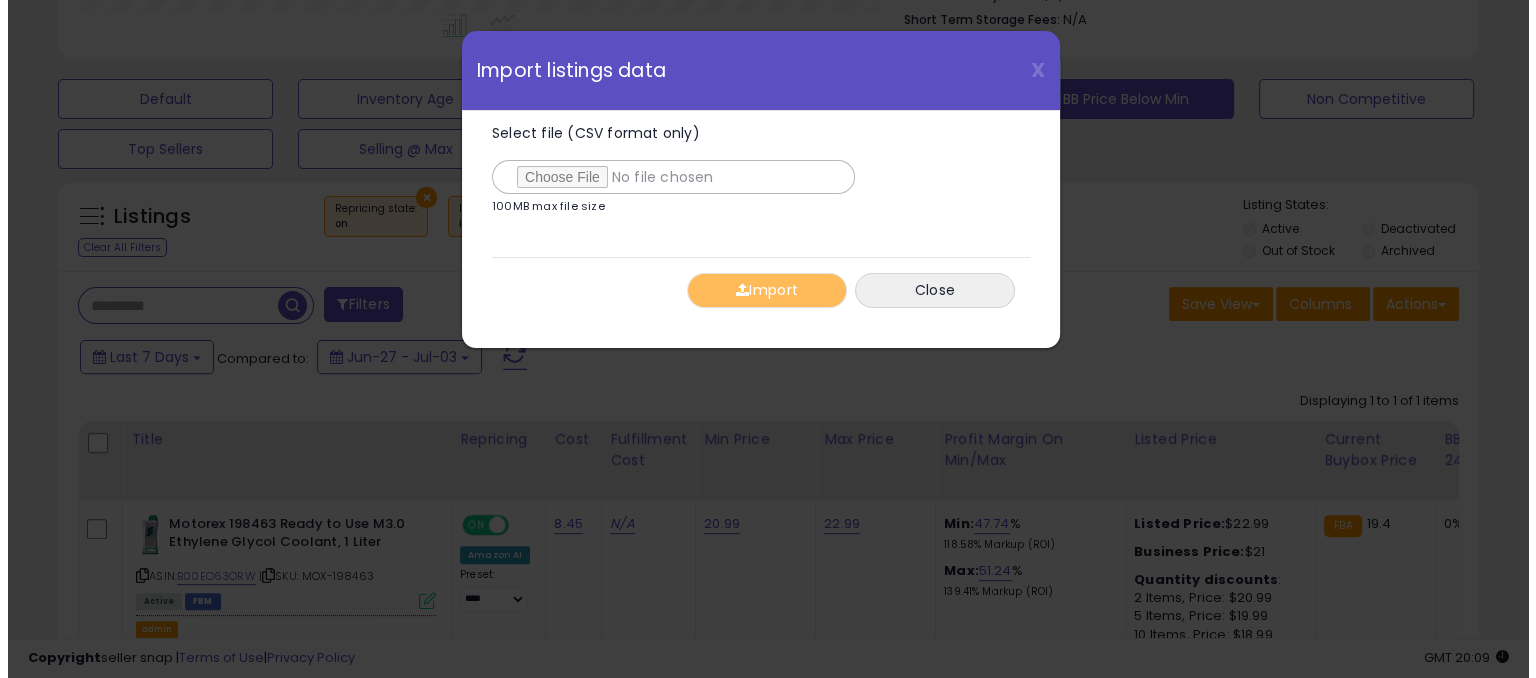 scroll, scrollTop: 999589, scrollLeft: 999168, axis: both 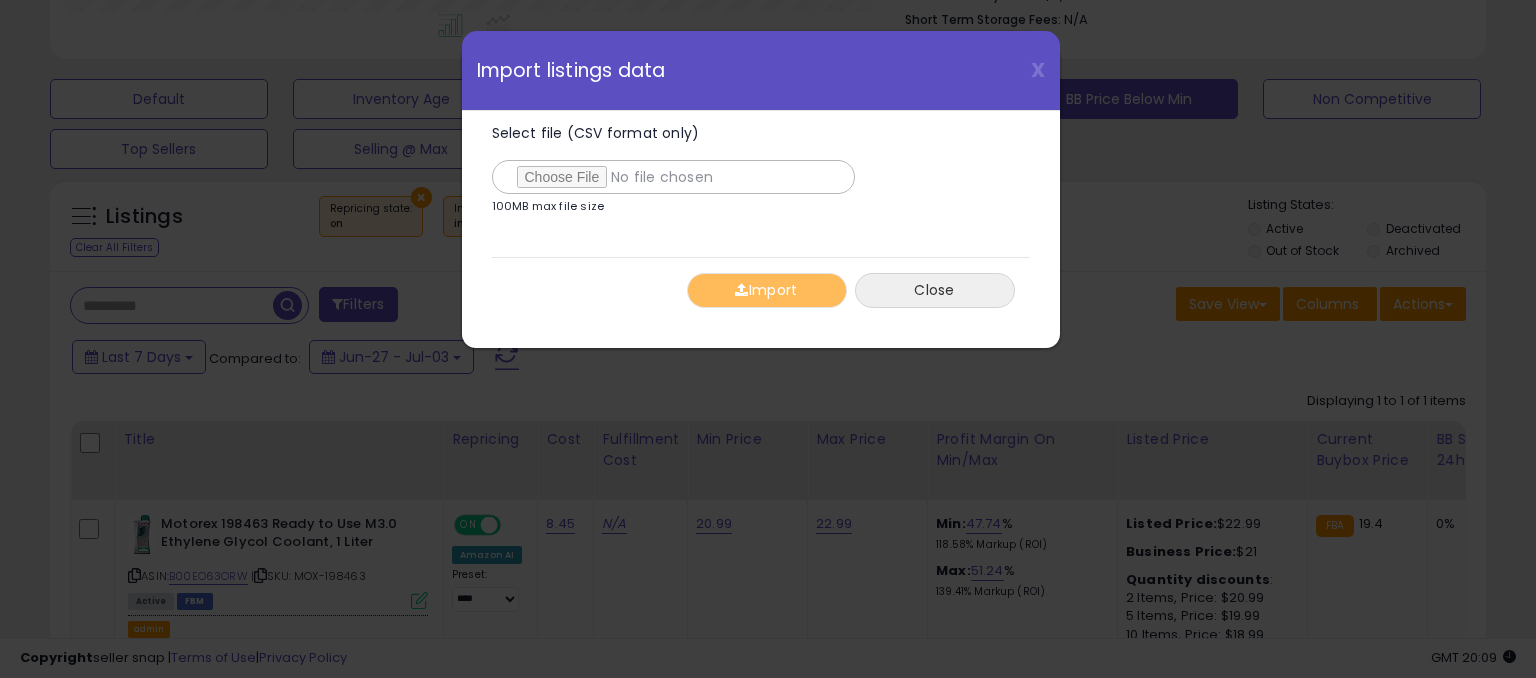 click on "Close" at bounding box center (935, 290) 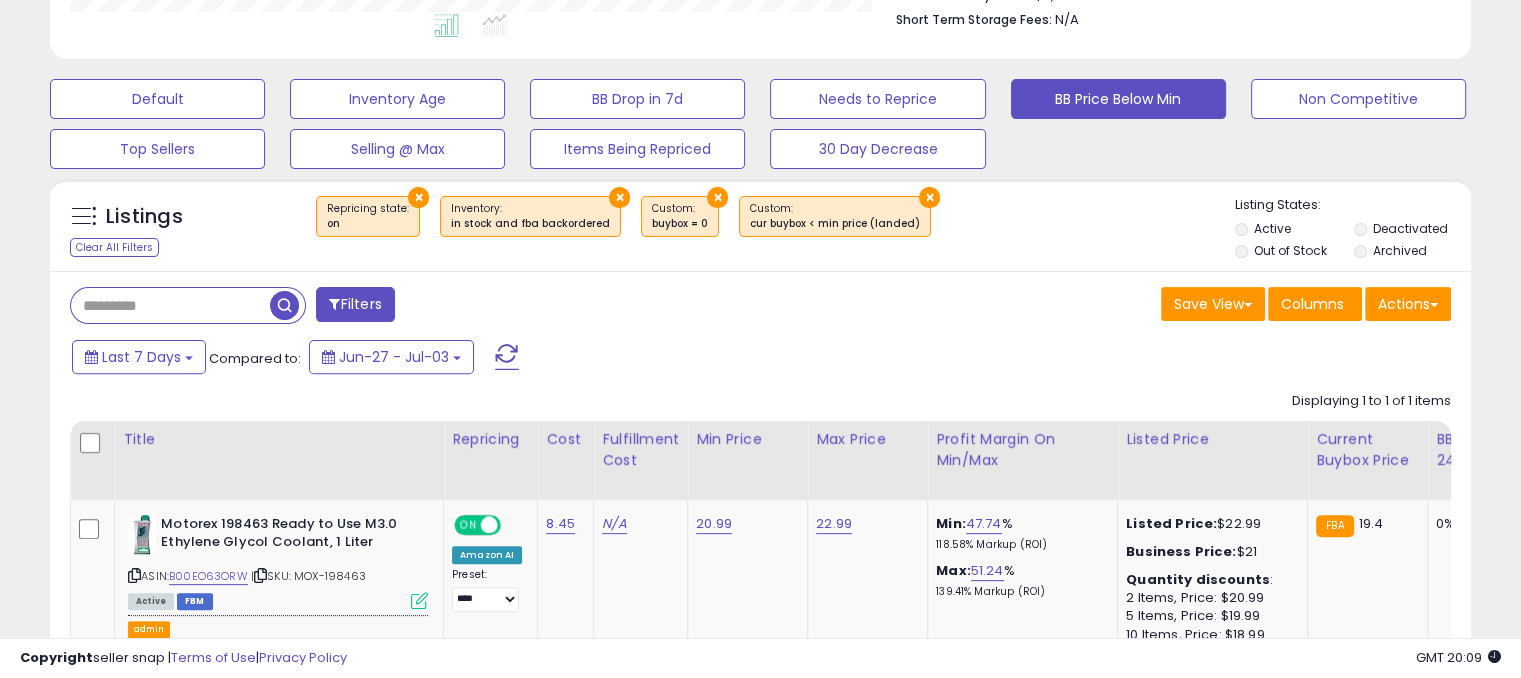 scroll, scrollTop: 409, scrollLeft: 822, axis: both 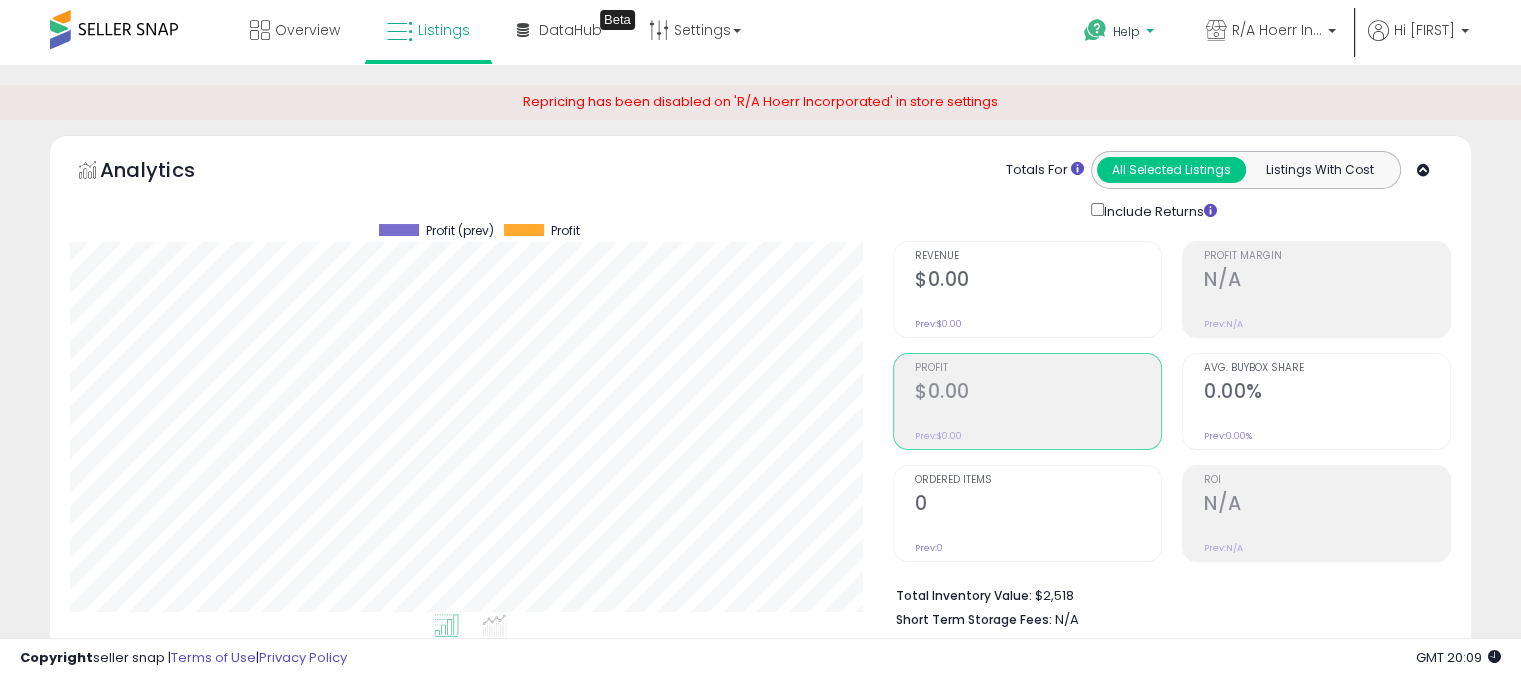 click on "Help" at bounding box center [1126, 31] 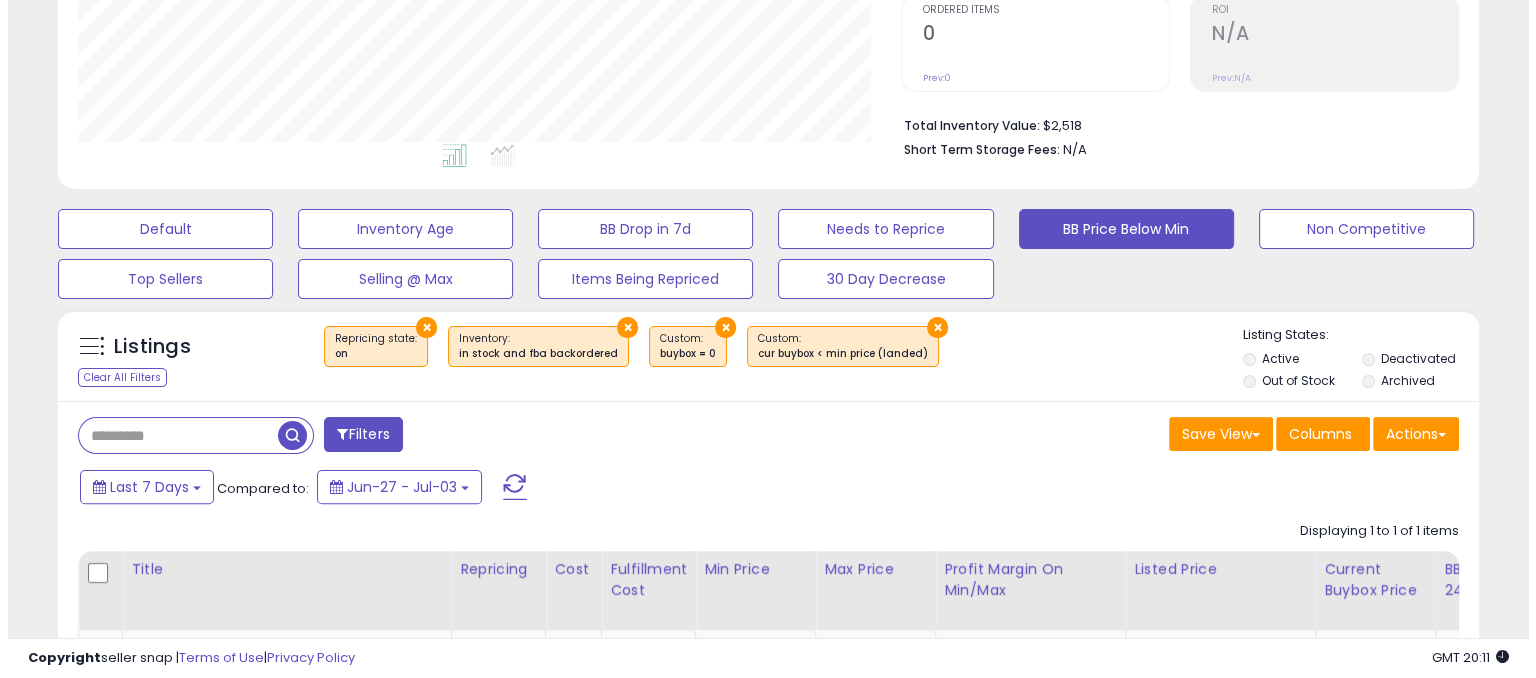 scroll, scrollTop: 600, scrollLeft: 0, axis: vertical 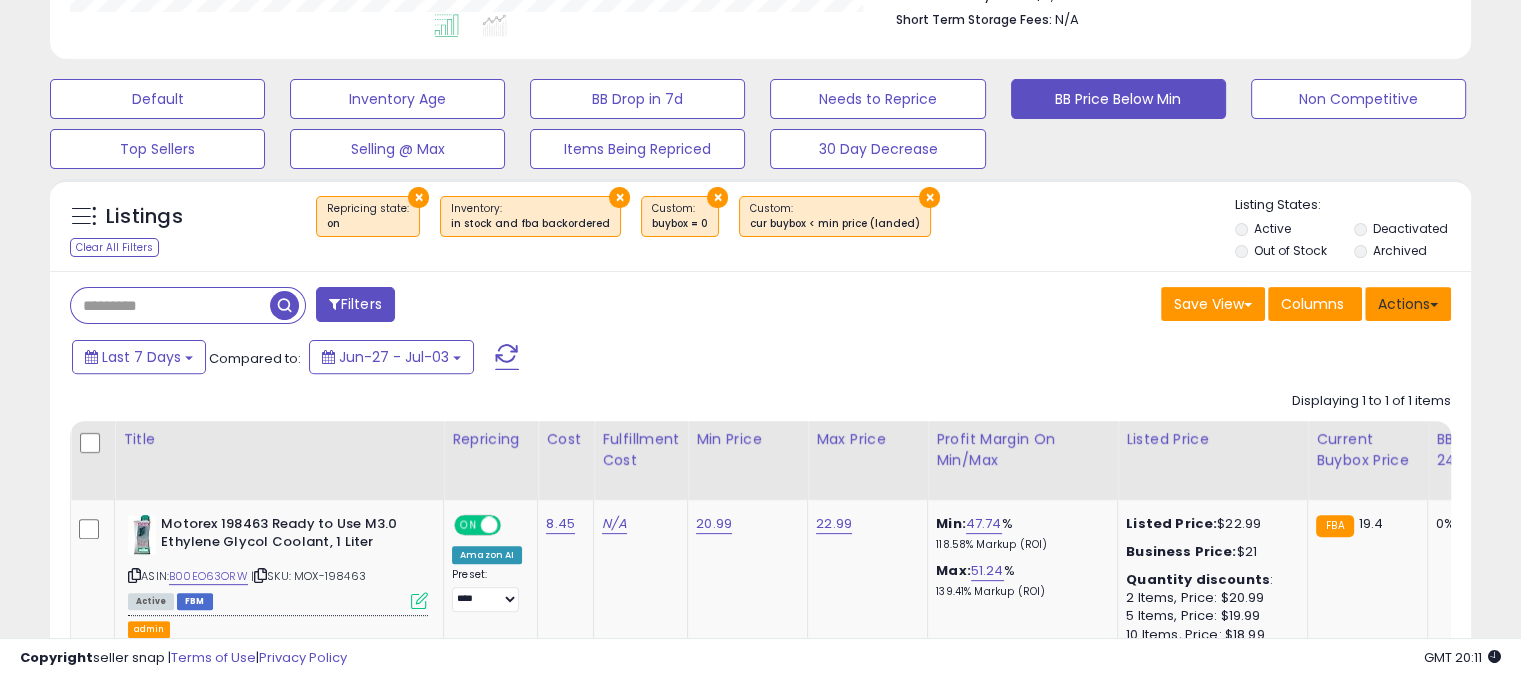click on "Actions" at bounding box center (1408, 304) 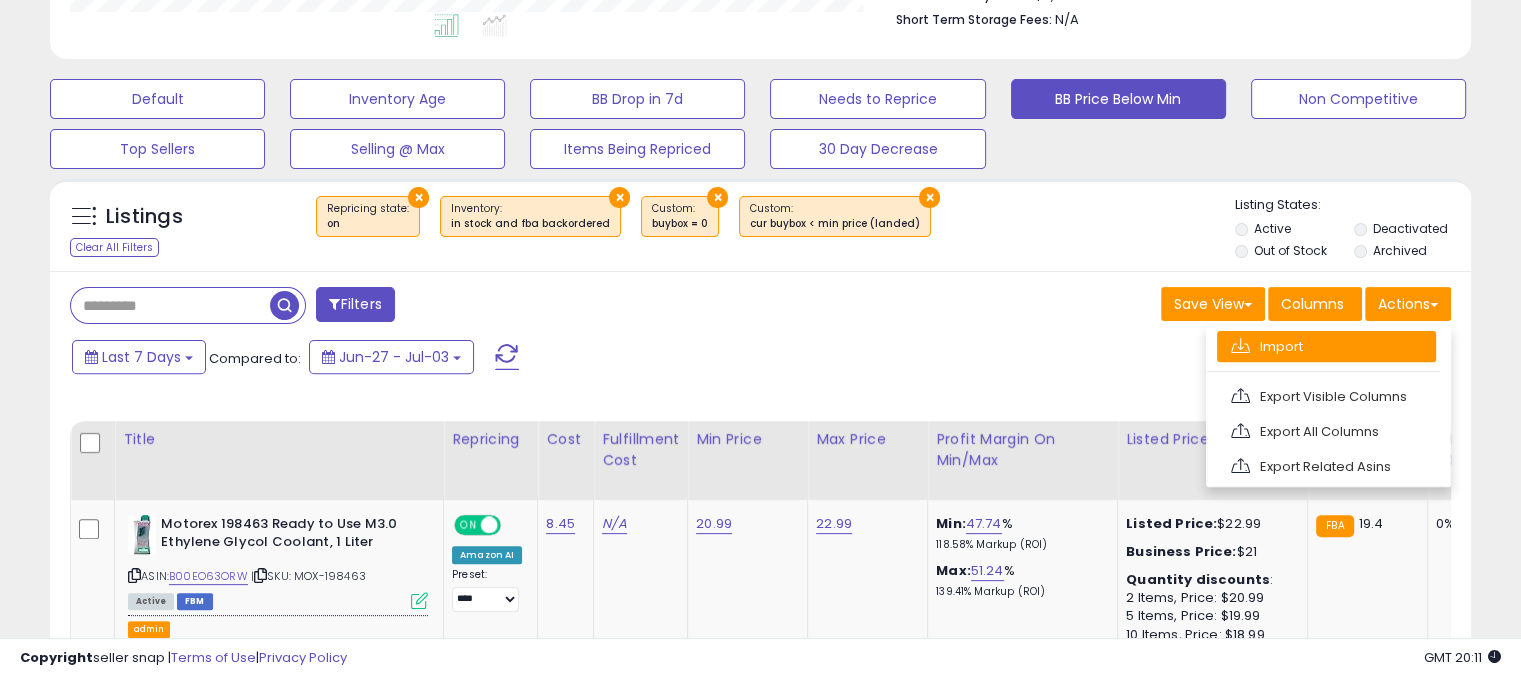 click on "Import" at bounding box center (1326, 346) 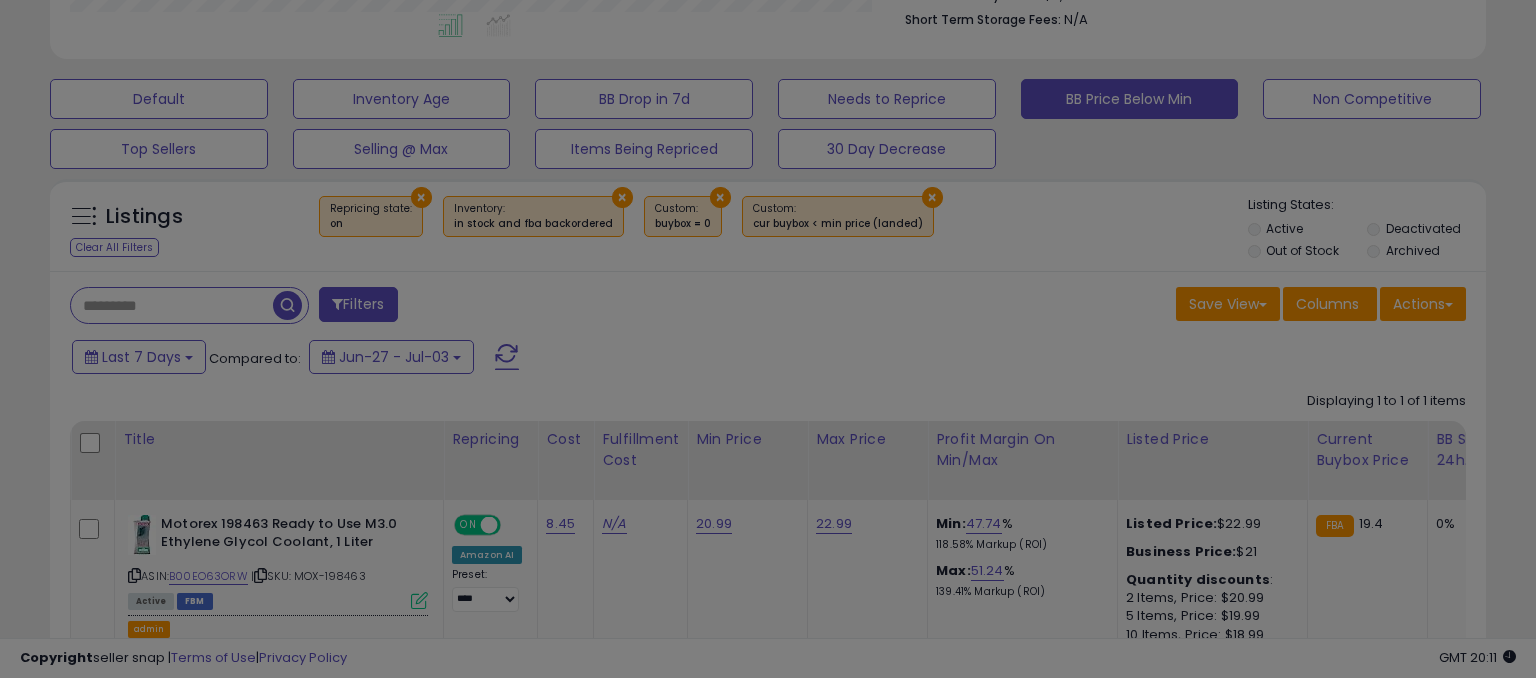 scroll, scrollTop: 999589, scrollLeft: 999168, axis: both 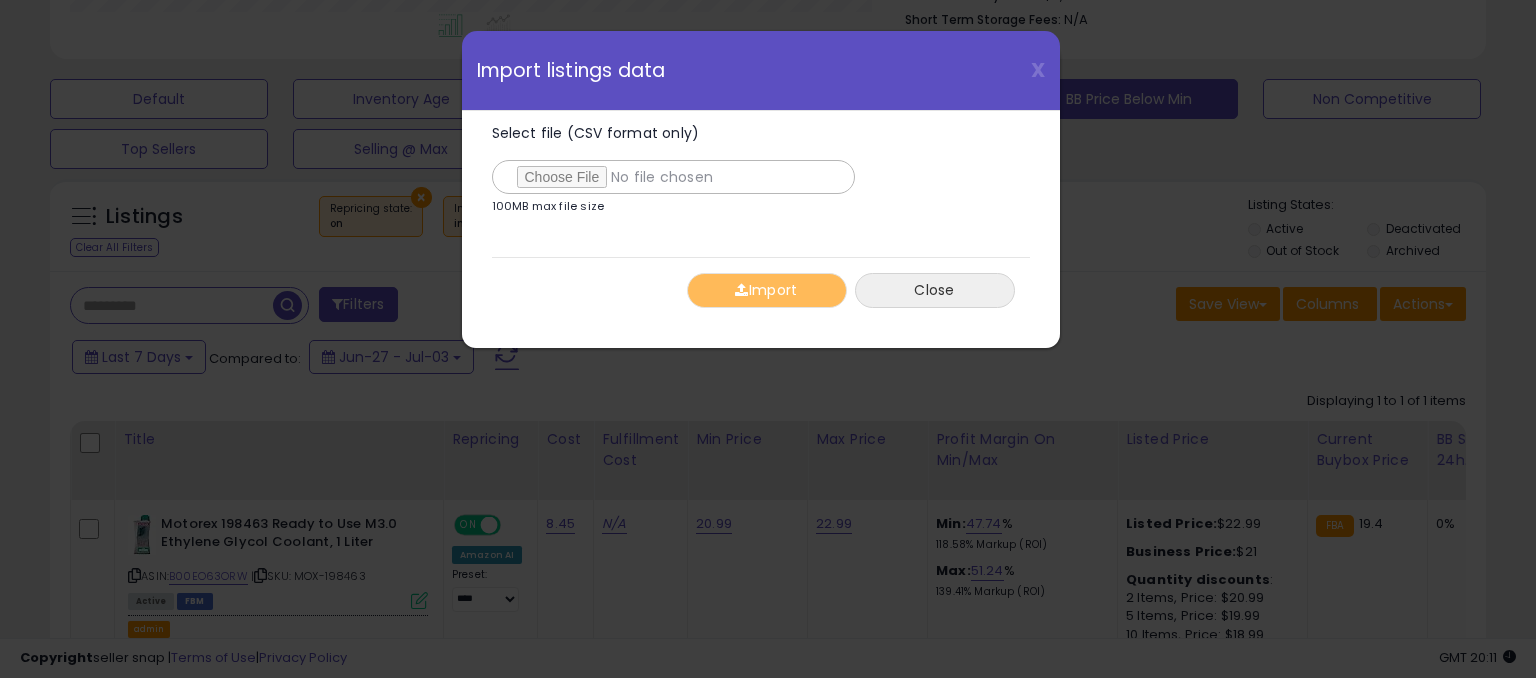 click on "Close" at bounding box center (935, 290) 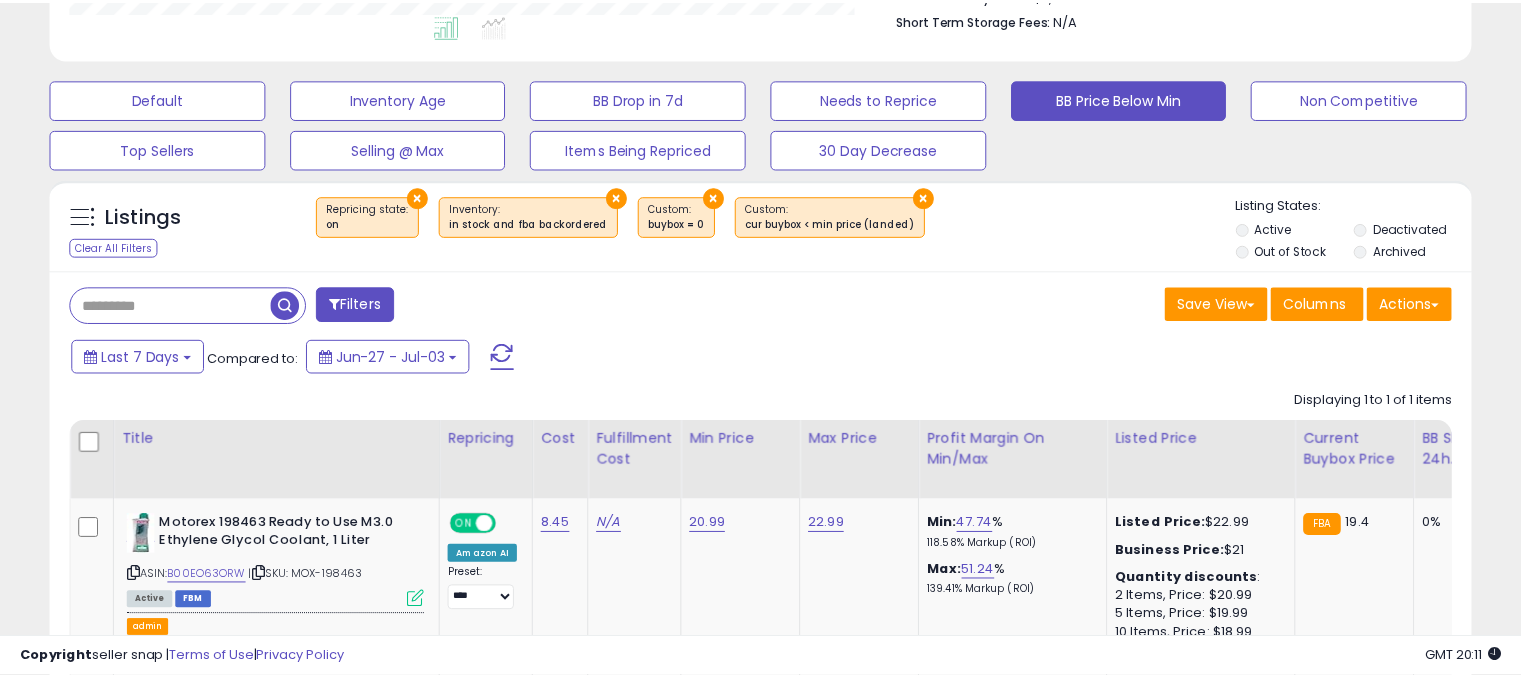 scroll, scrollTop: 409, scrollLeft: 822, axis: both 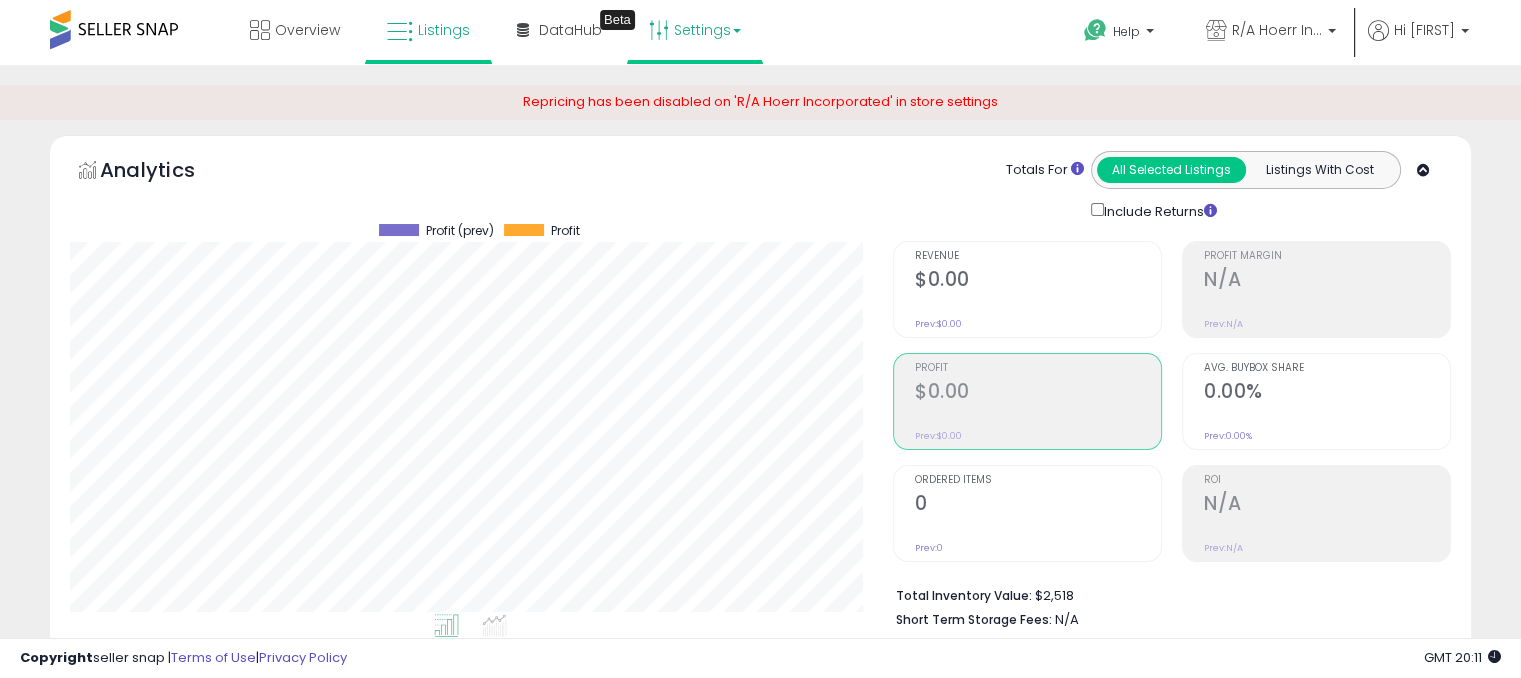 click on "Settings" at bounding box center (695, 30) 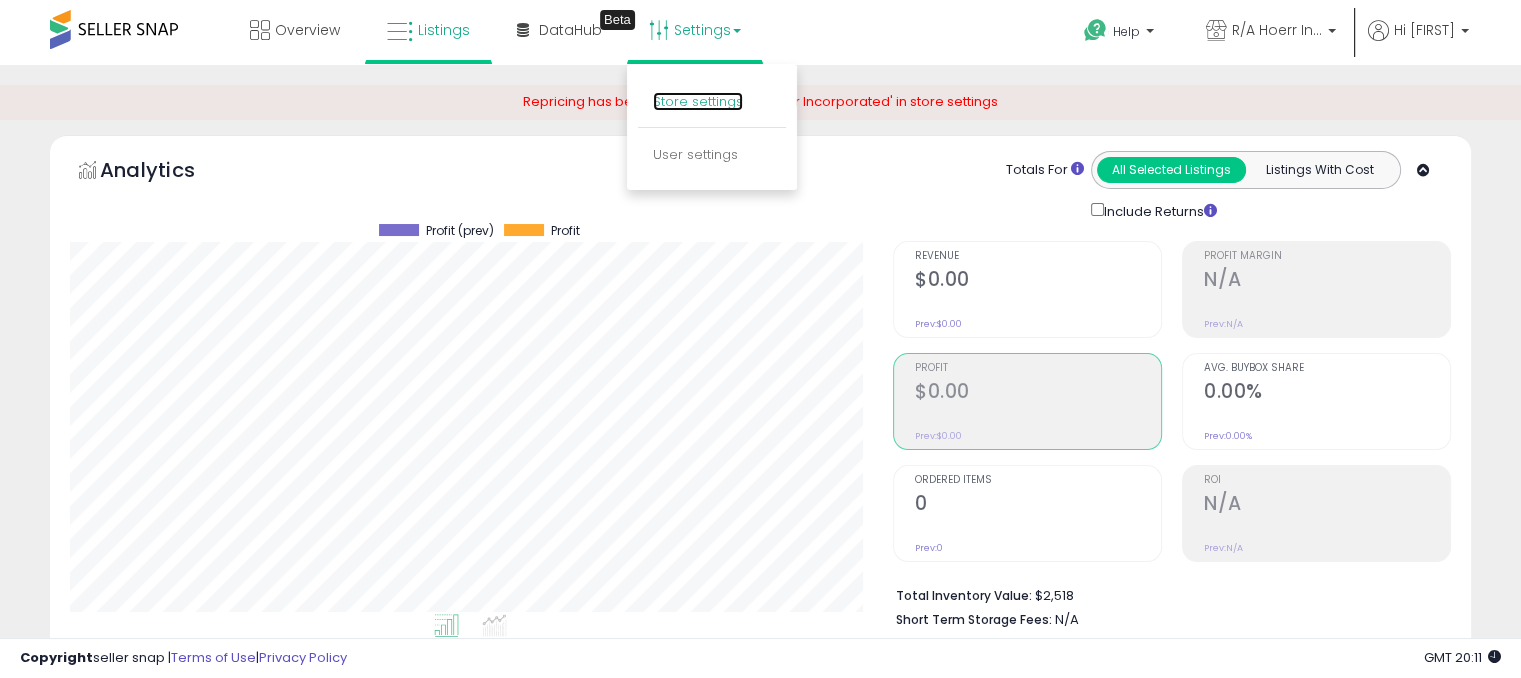 click on "Store
settings" at bounding box center [698, 101] 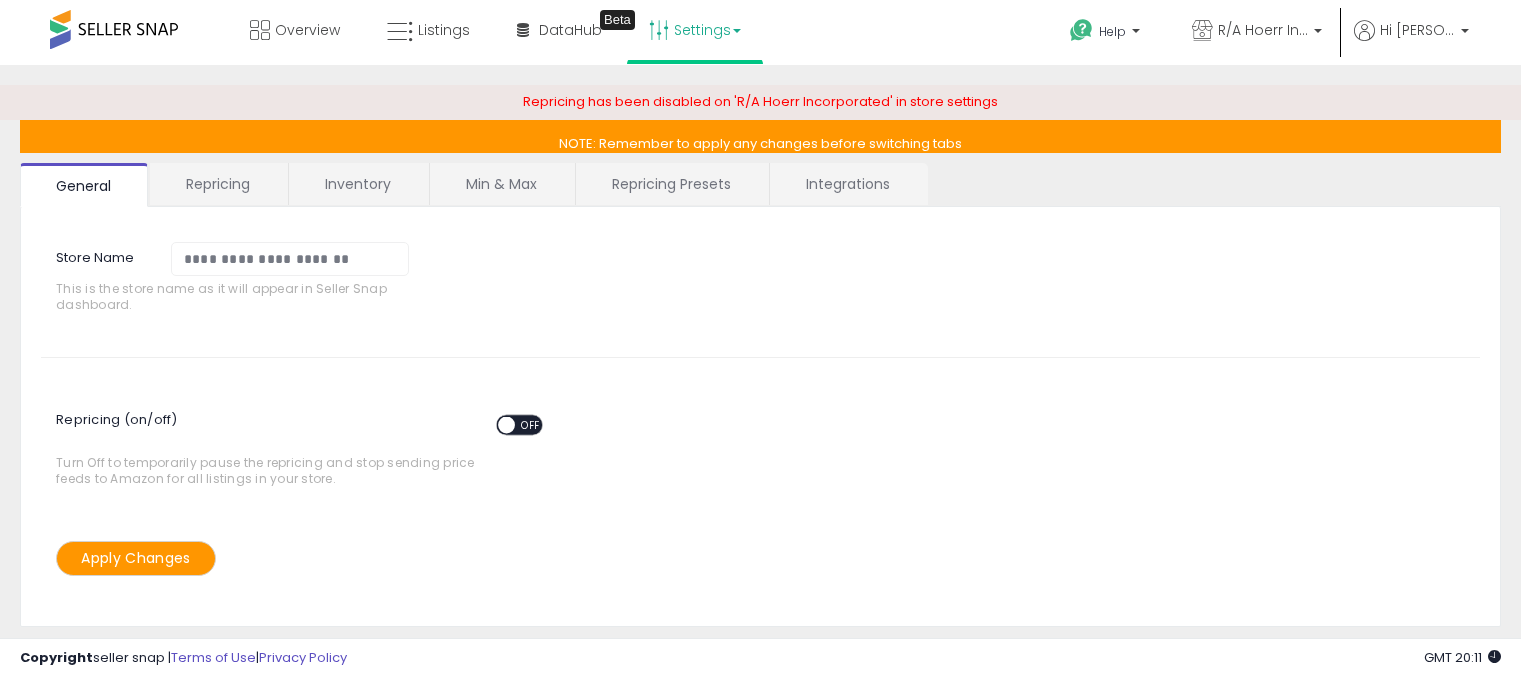 click on "Min & Max" at bounding box center (501, 184) 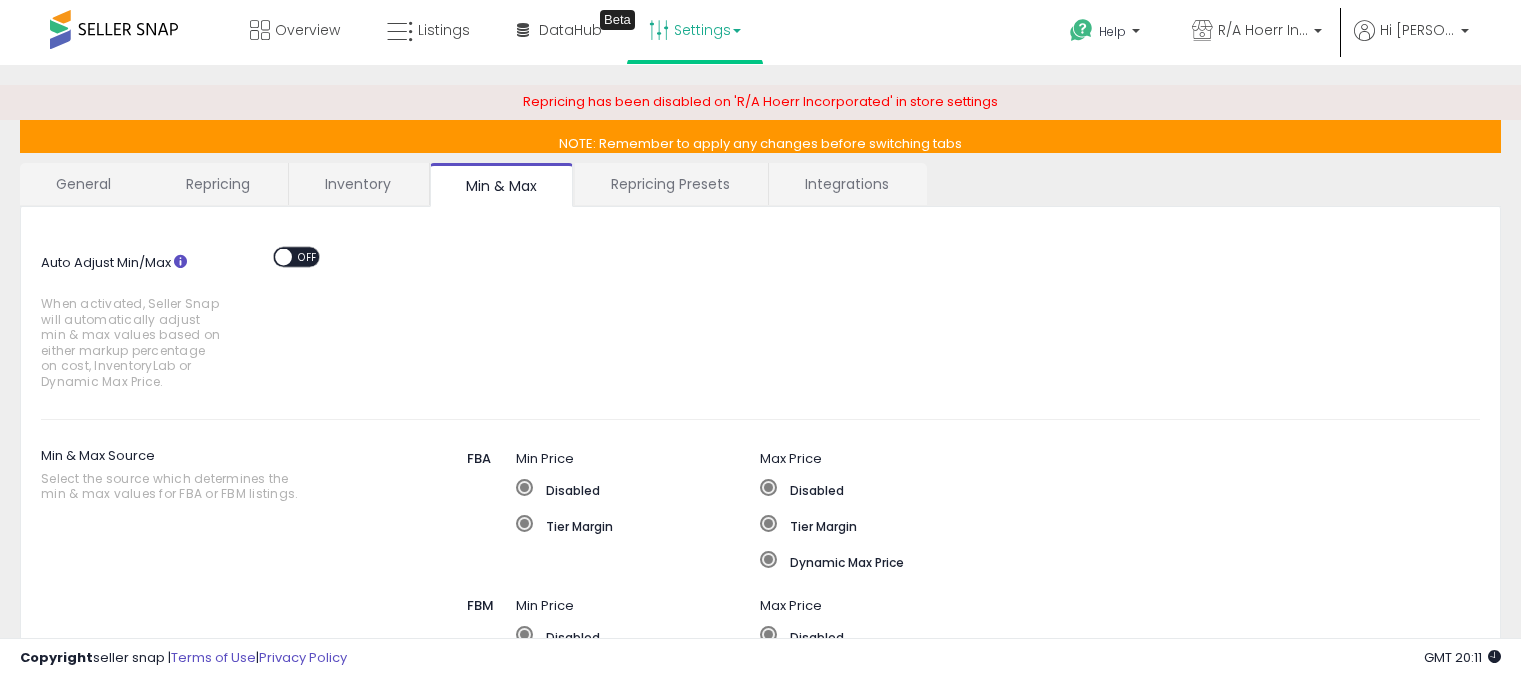 click on "OFF" at bounding box center [308, 257] 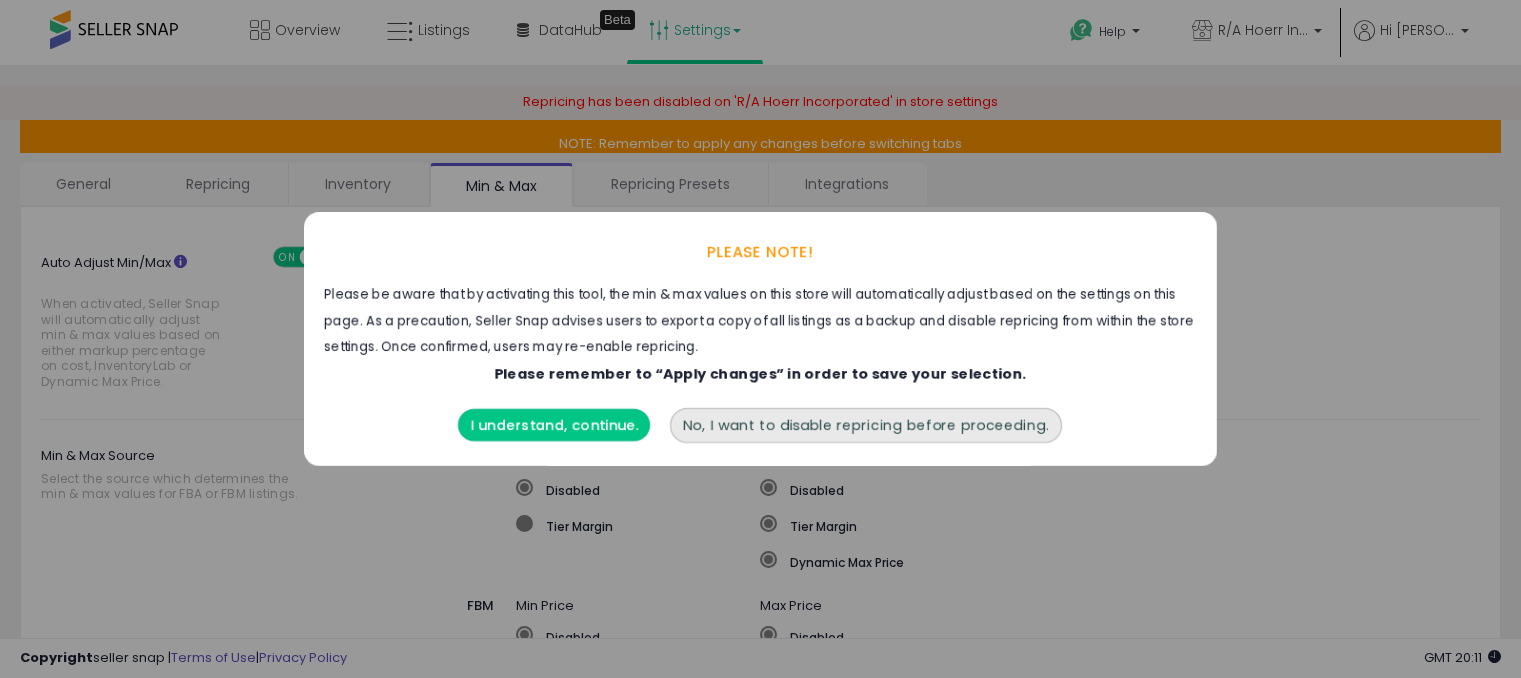 click on "I understand, continue." at bounding box center (555, 425) 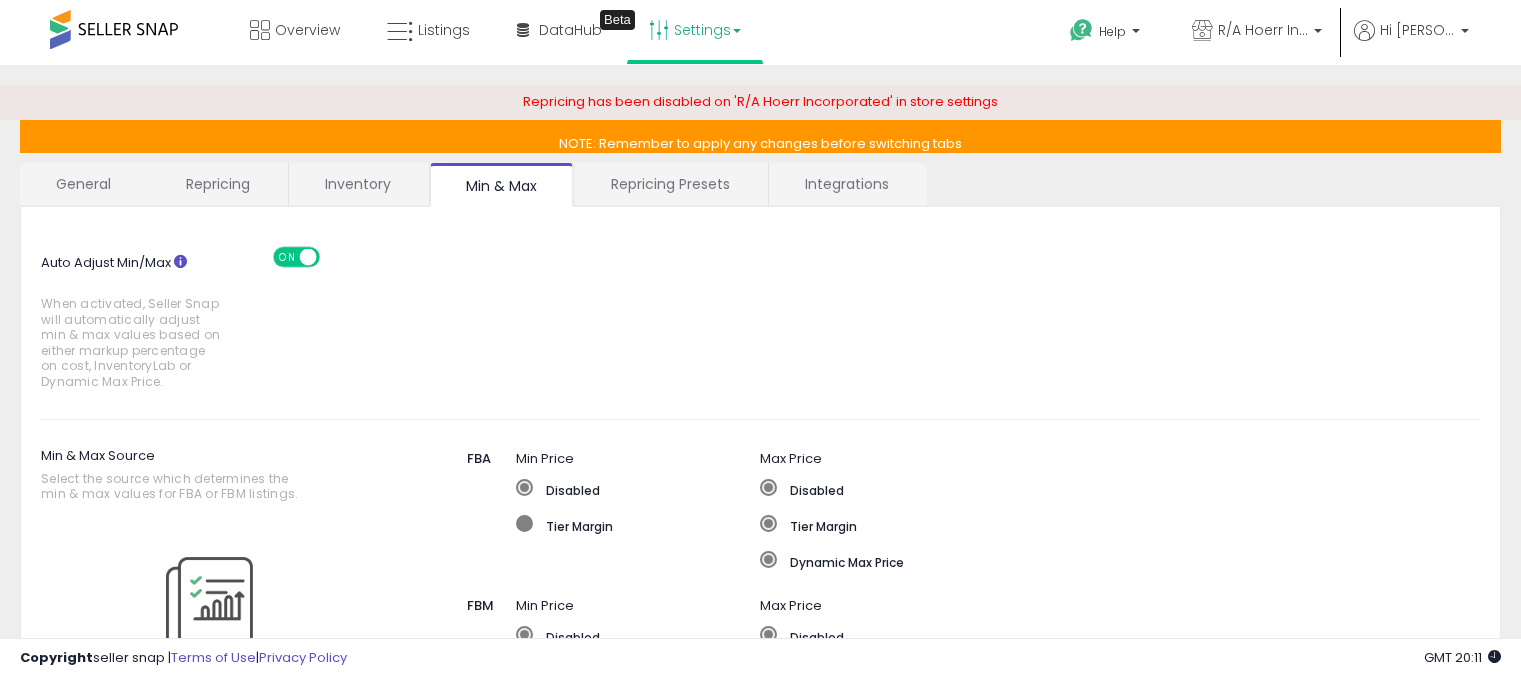 click on "Tier Margin" 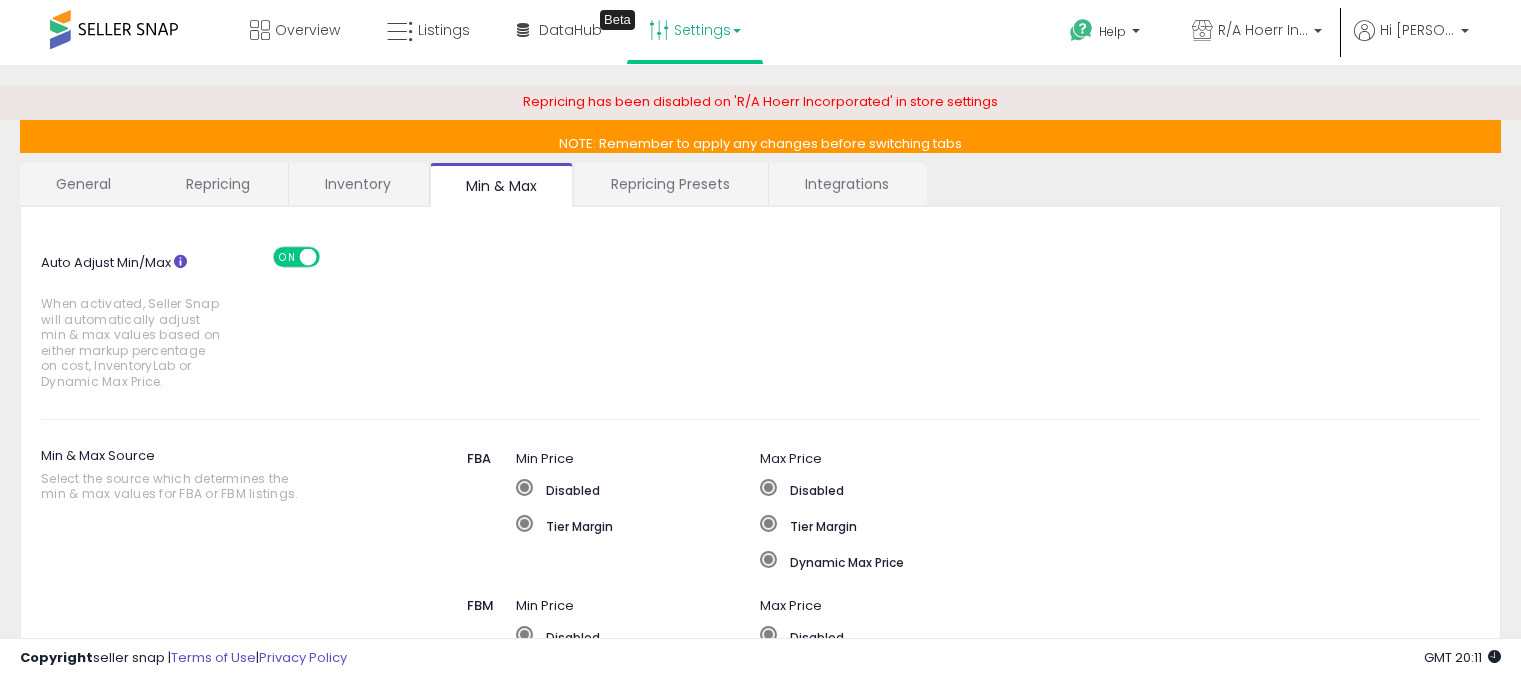 click at bounding box center (395, 945) 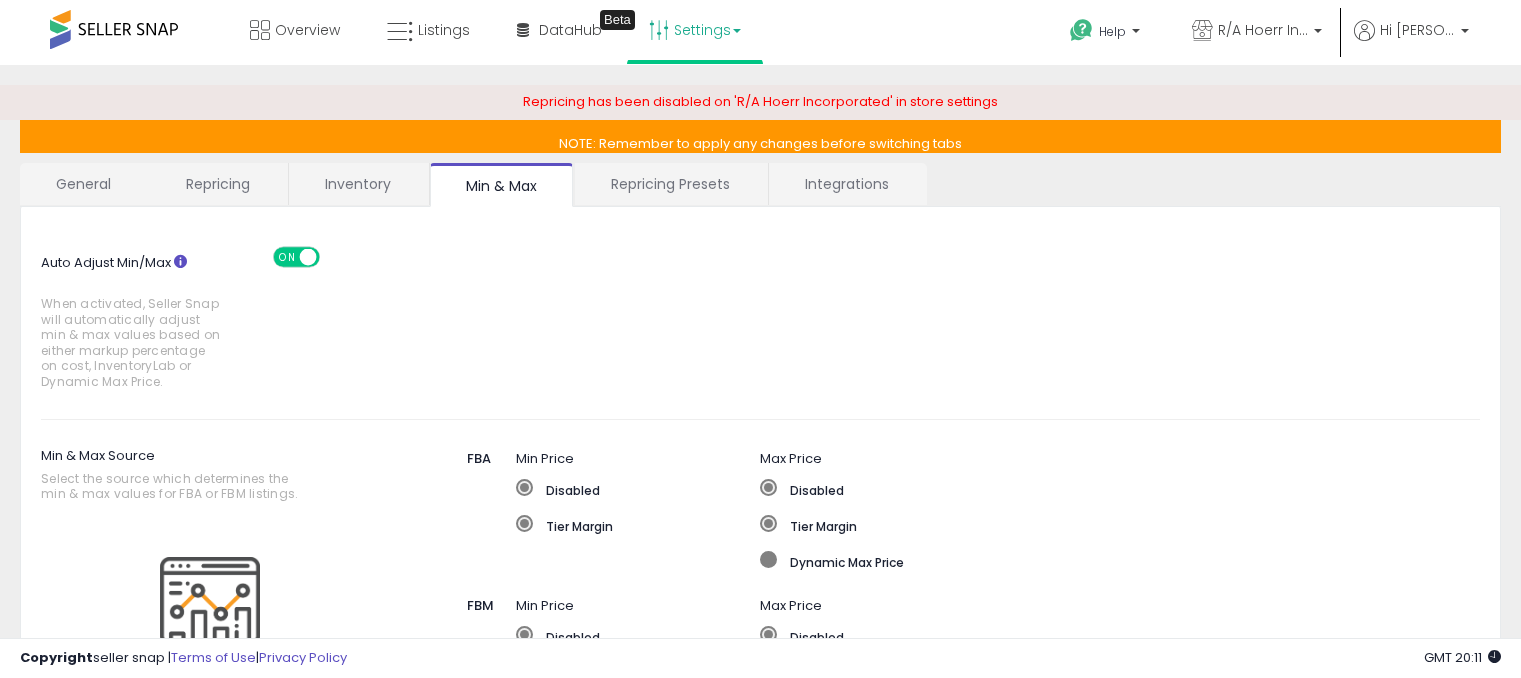 click on "Dynamic Max Price" 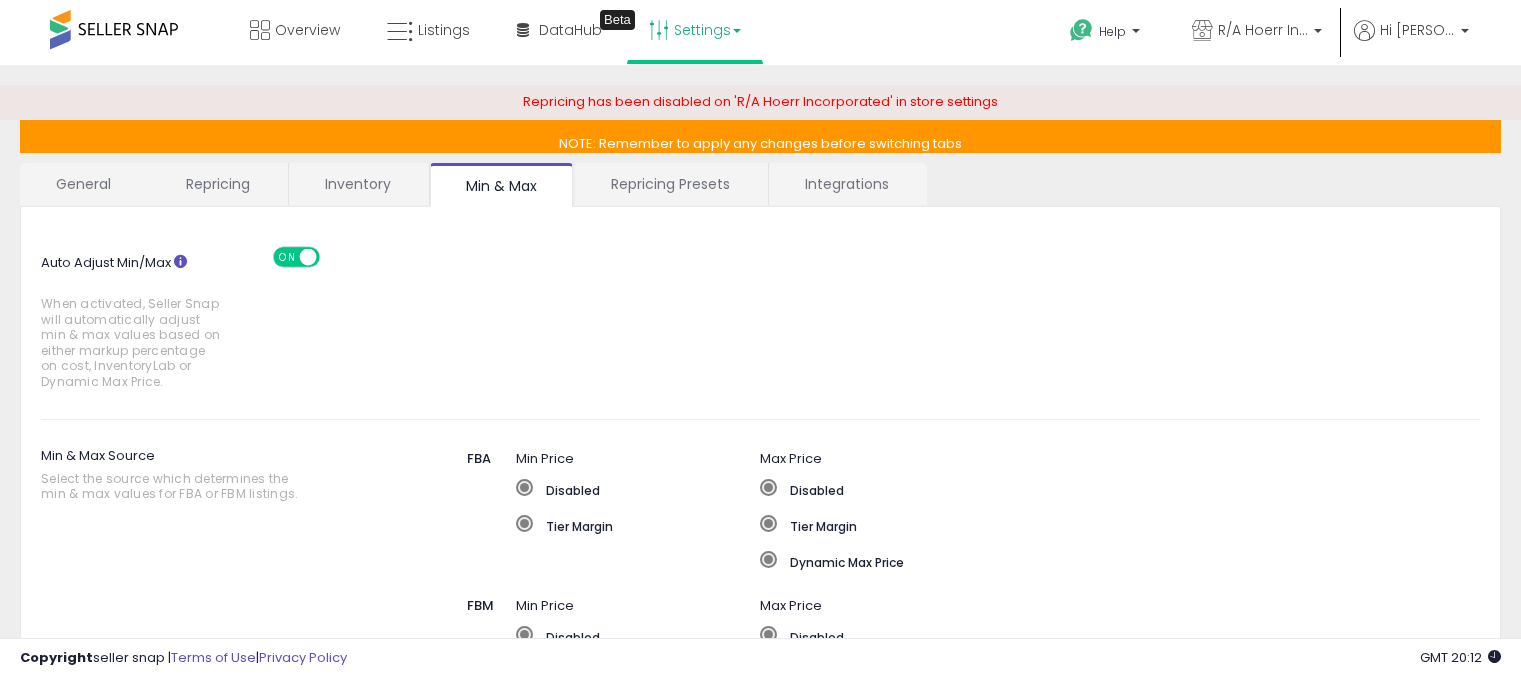 click on "Repricing has been disabled on 'R/A Hoerr Incorporated'  in store settings" at bounding box center [760, 101] 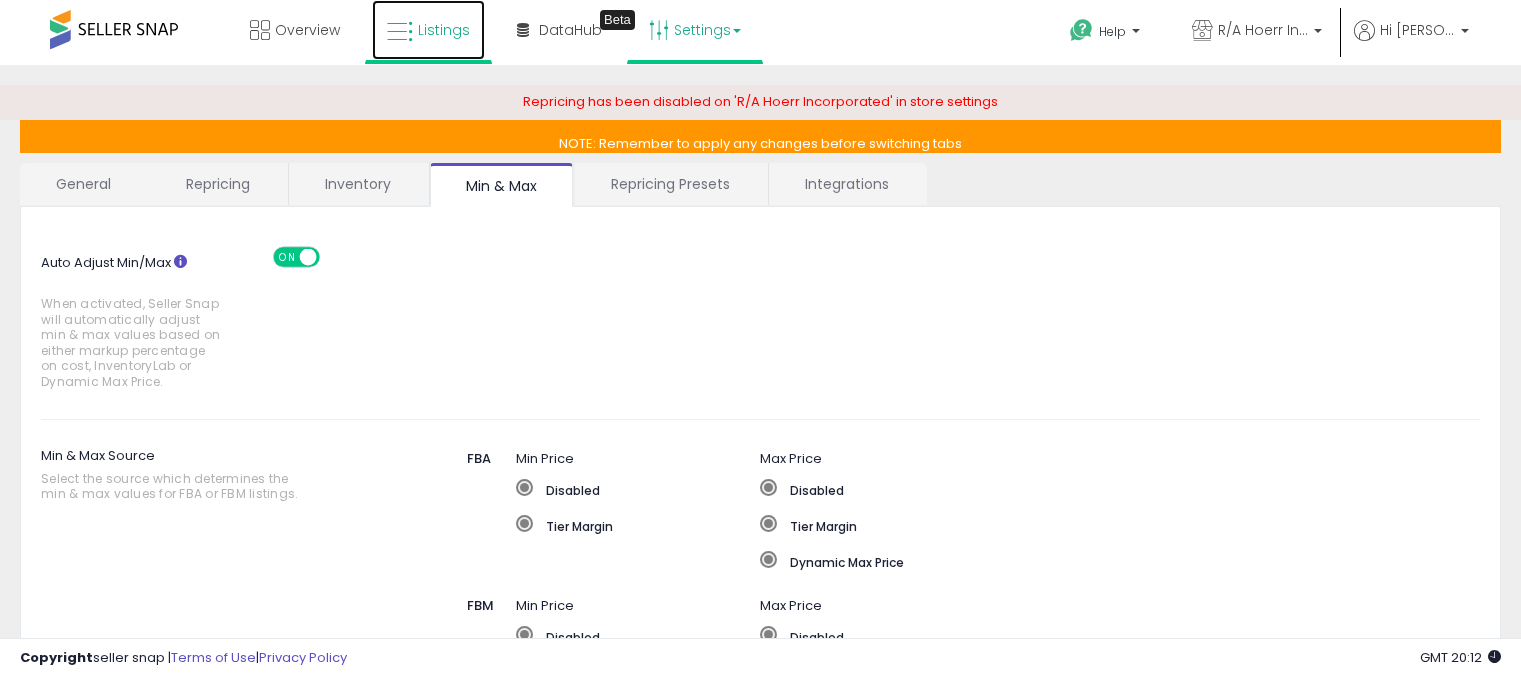 click on "Listings" at bounding box center [444, 30] 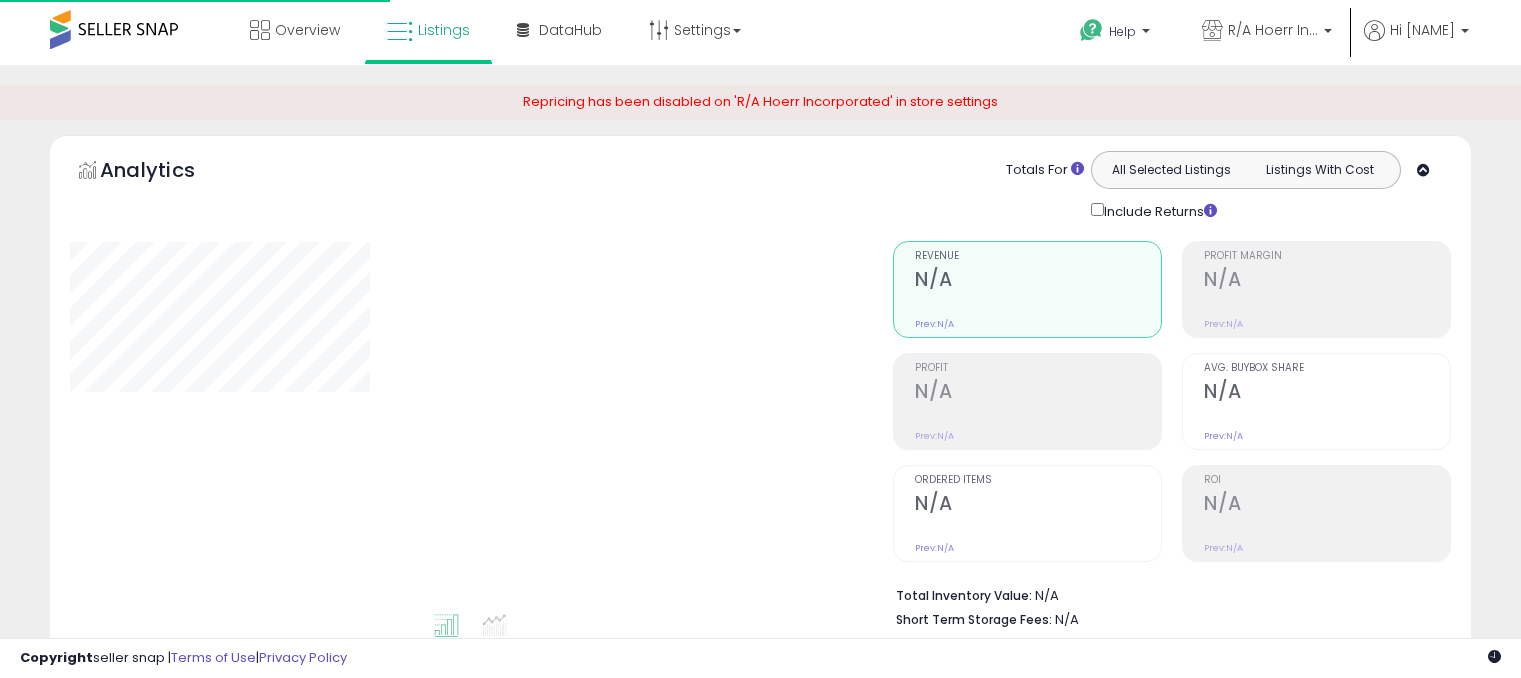 scroll, scrollTop: 0, scrollLeft: 0, axis: both 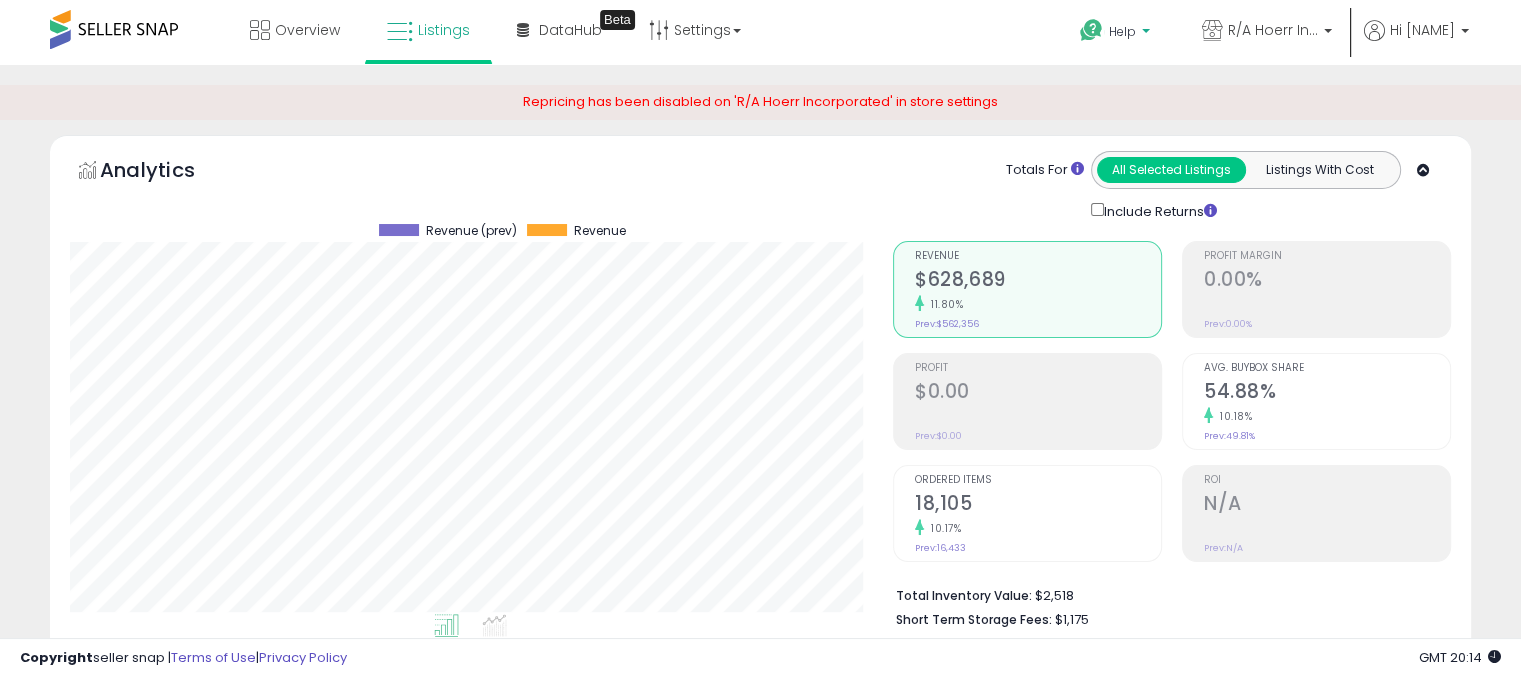 click at bounding box center [1146, 36] 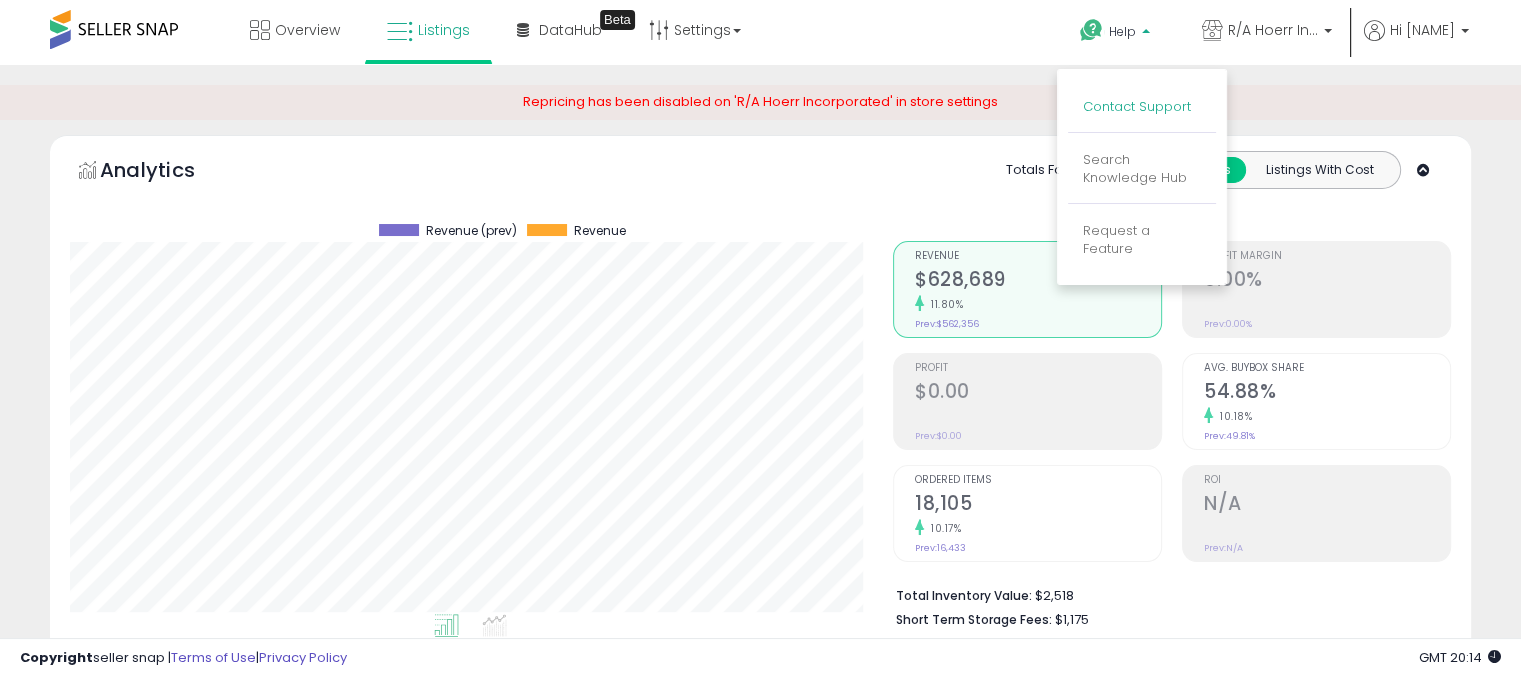 click on "Contact Support" at bounding box center [1137, 106] 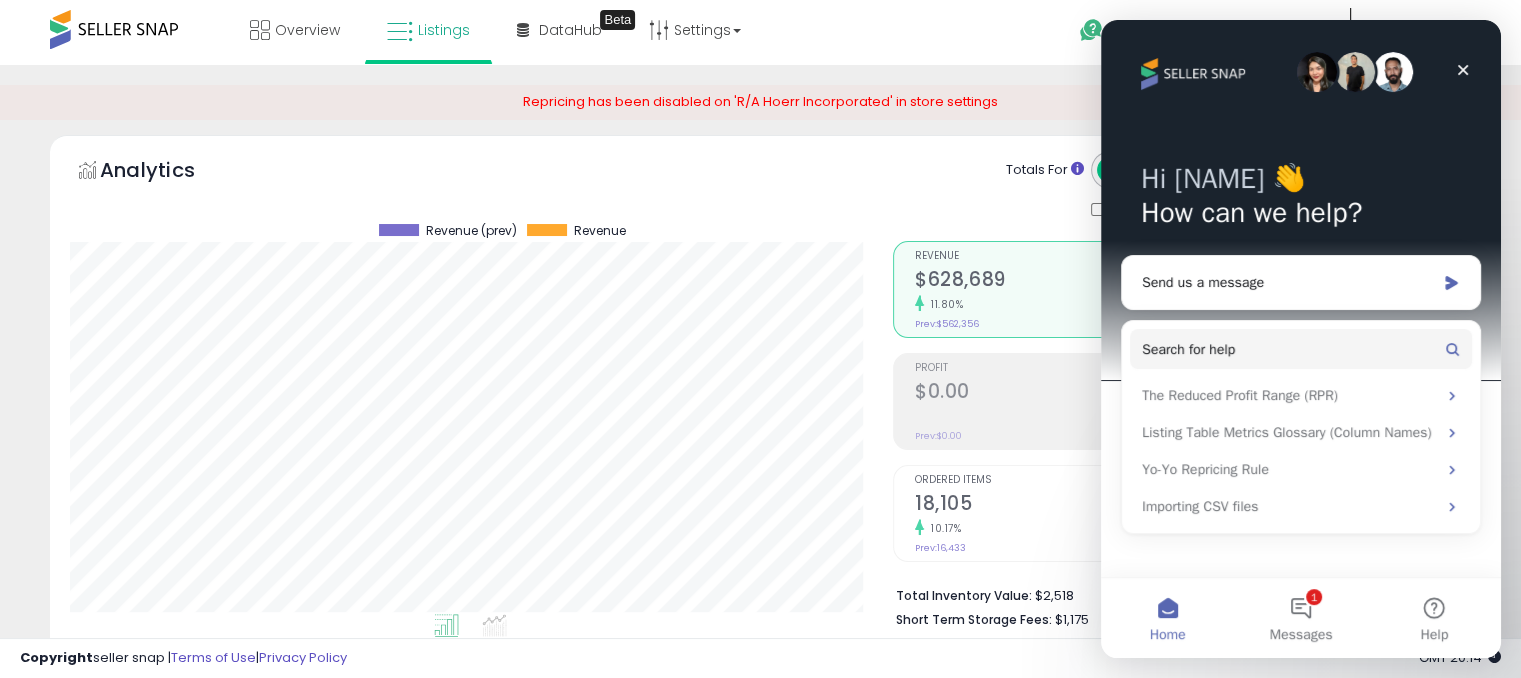 scroll, scrollTop: 0, scrollLeft: 0, axis: both 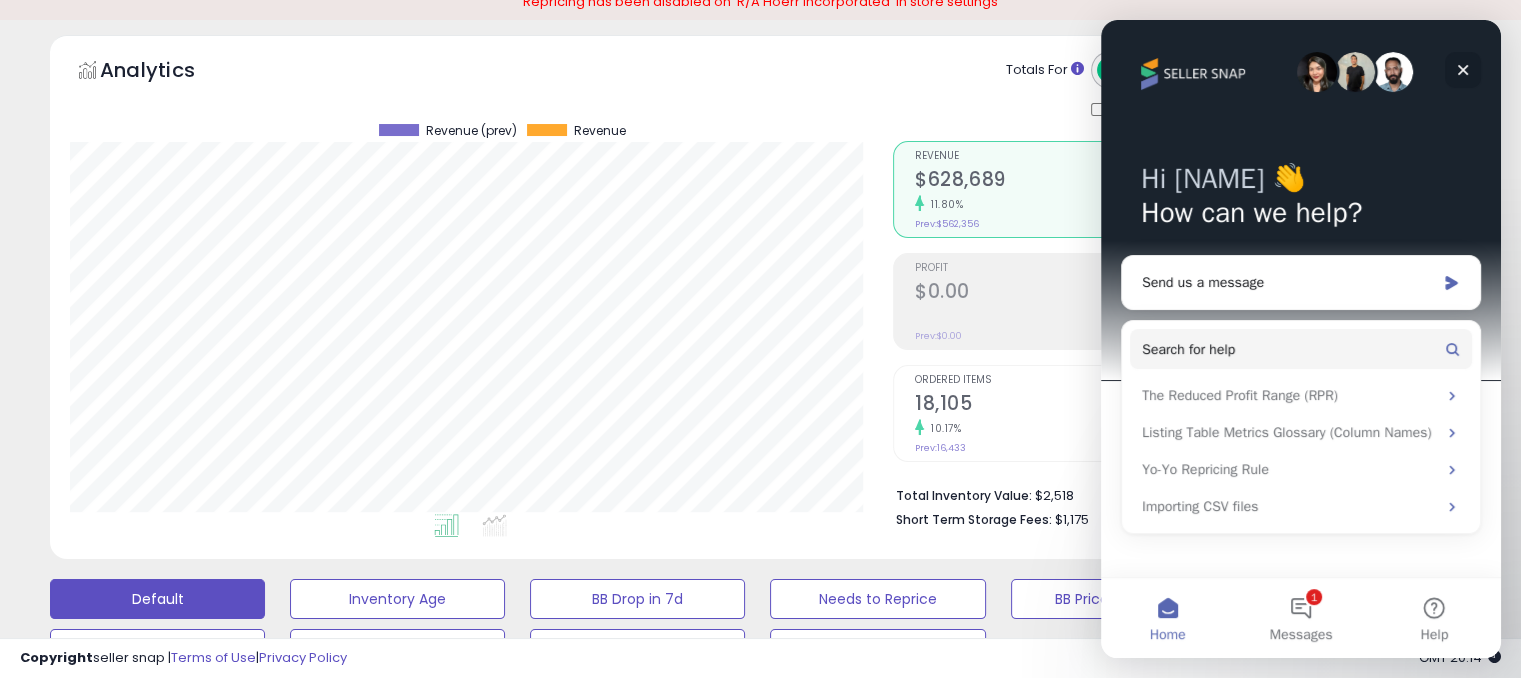 click 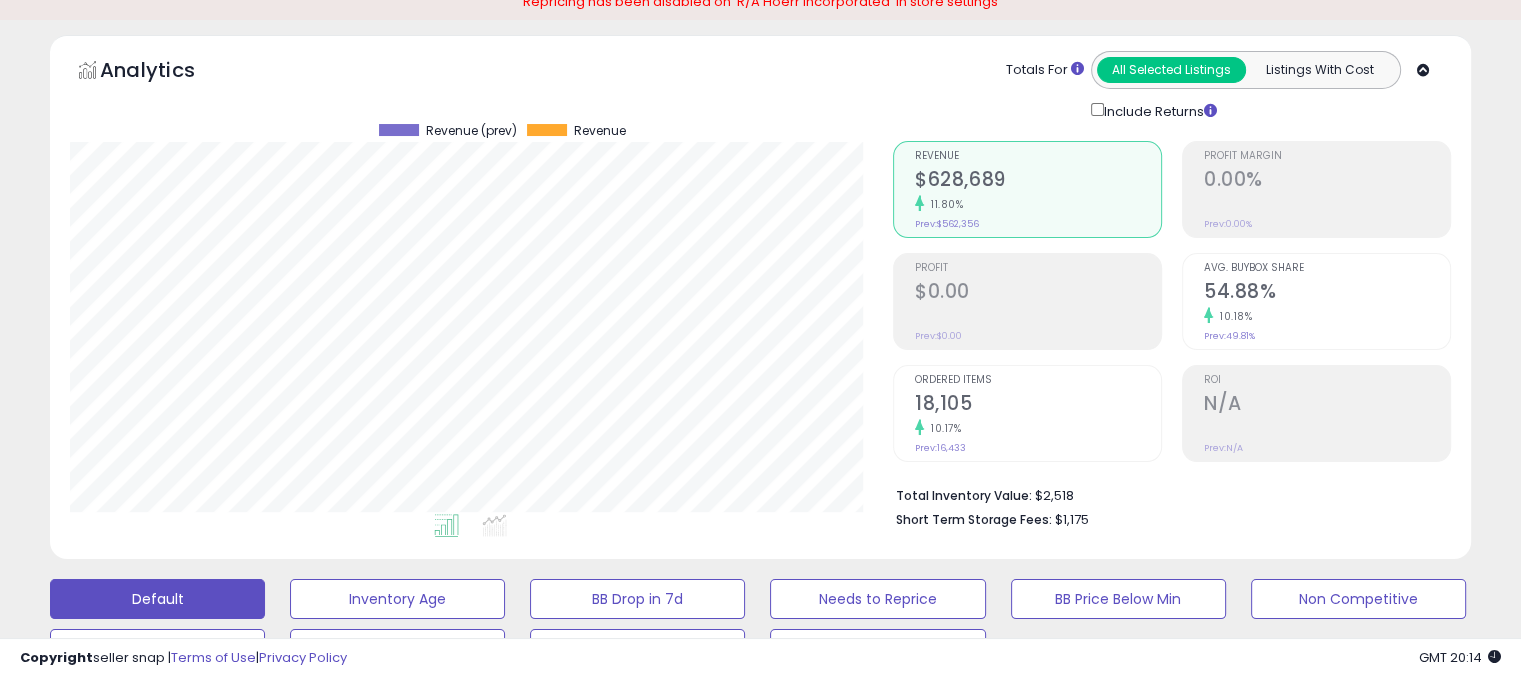 scroll, scrollTop: 0, scrollLeft: 0, axis: both 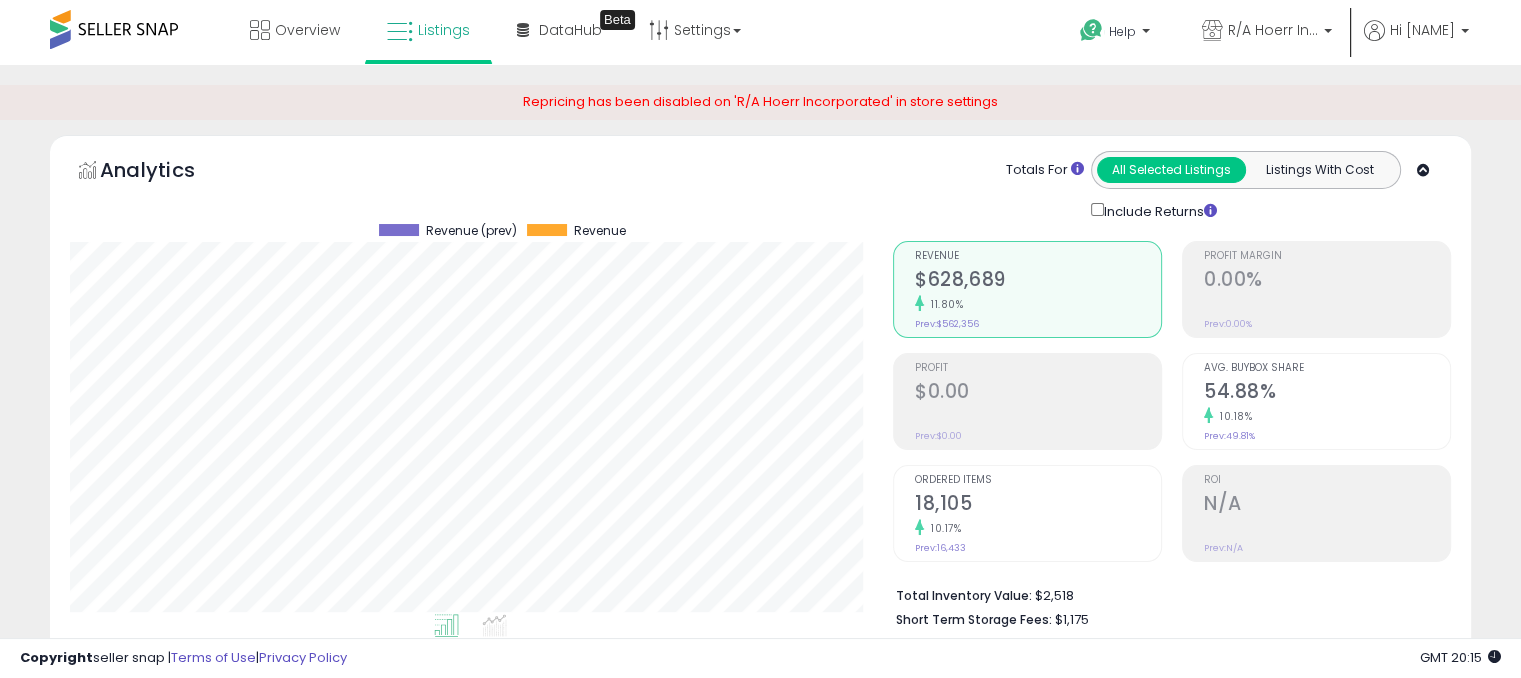 click on "Repricing has been disabled on 'R/A Hoerr Incorporated'  in store settings" at bounding box center [760, 110] 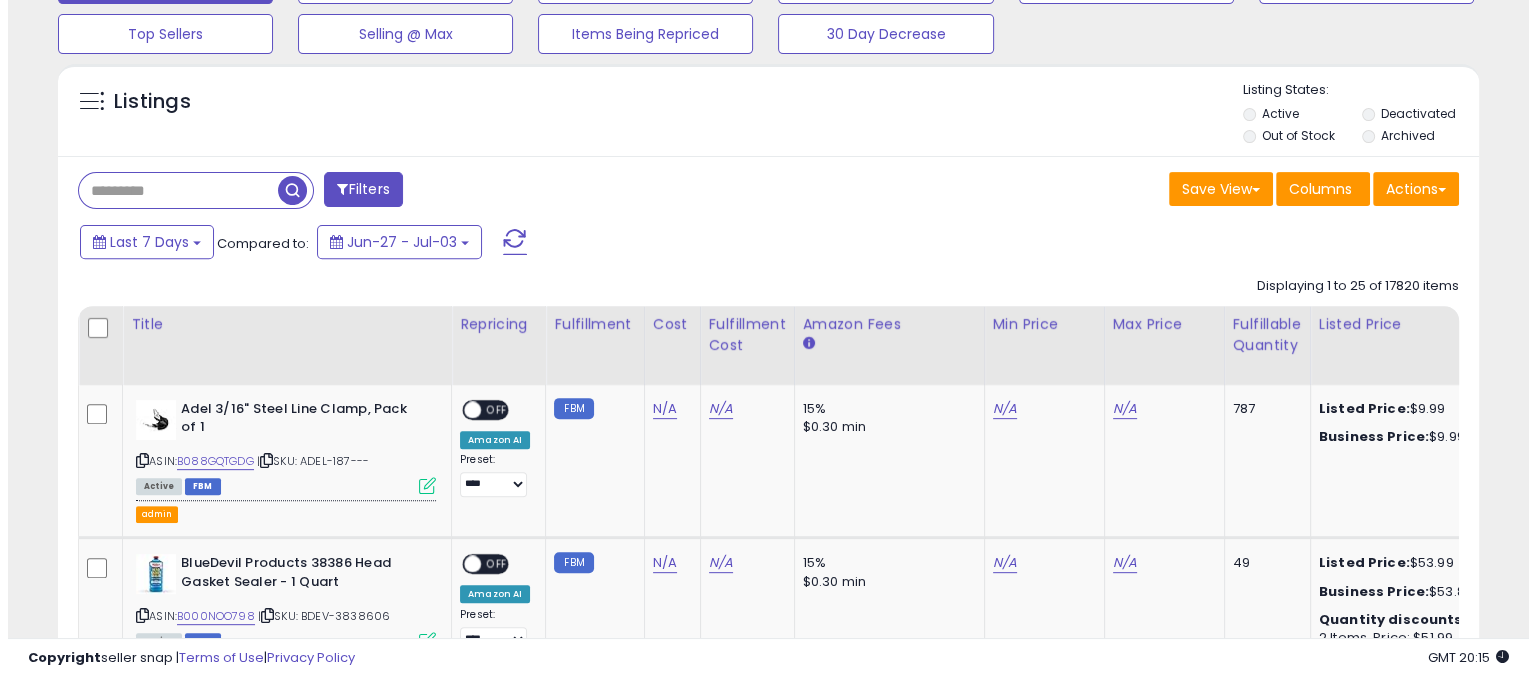 scroll, scrollTop: 900, scrollLeft: 0, axis: vertical 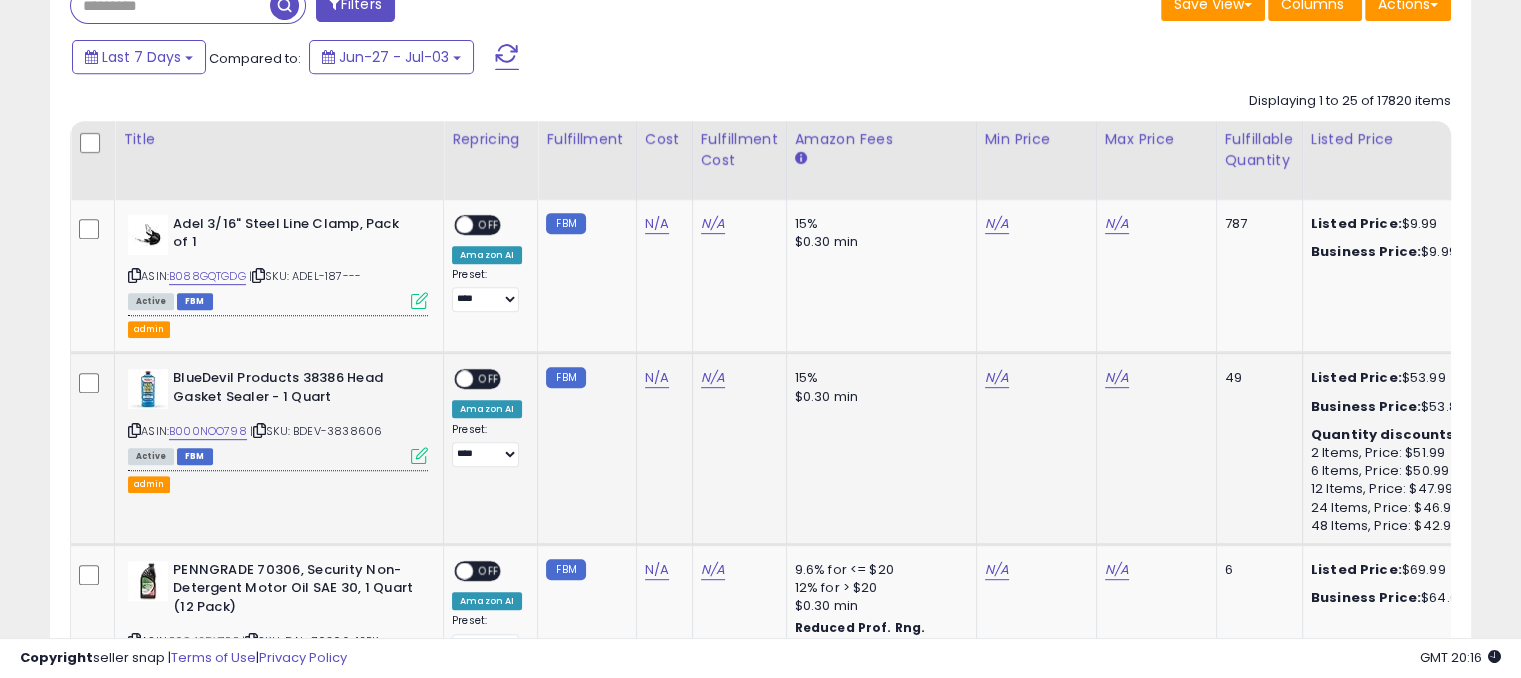 click on "Active FBM" at bounding box center [278, 455] 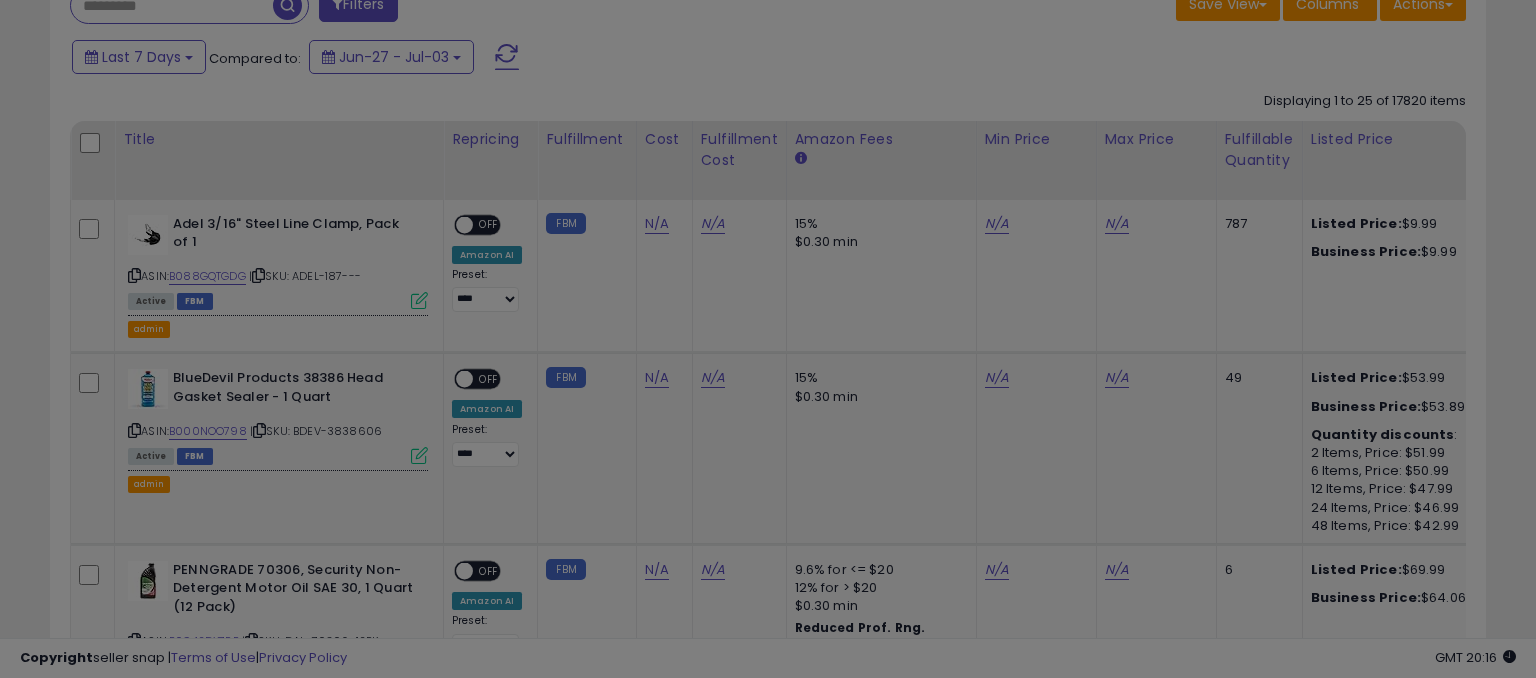 scroll, scrollTop: 999589, scrollLeft: 999168, axis: both 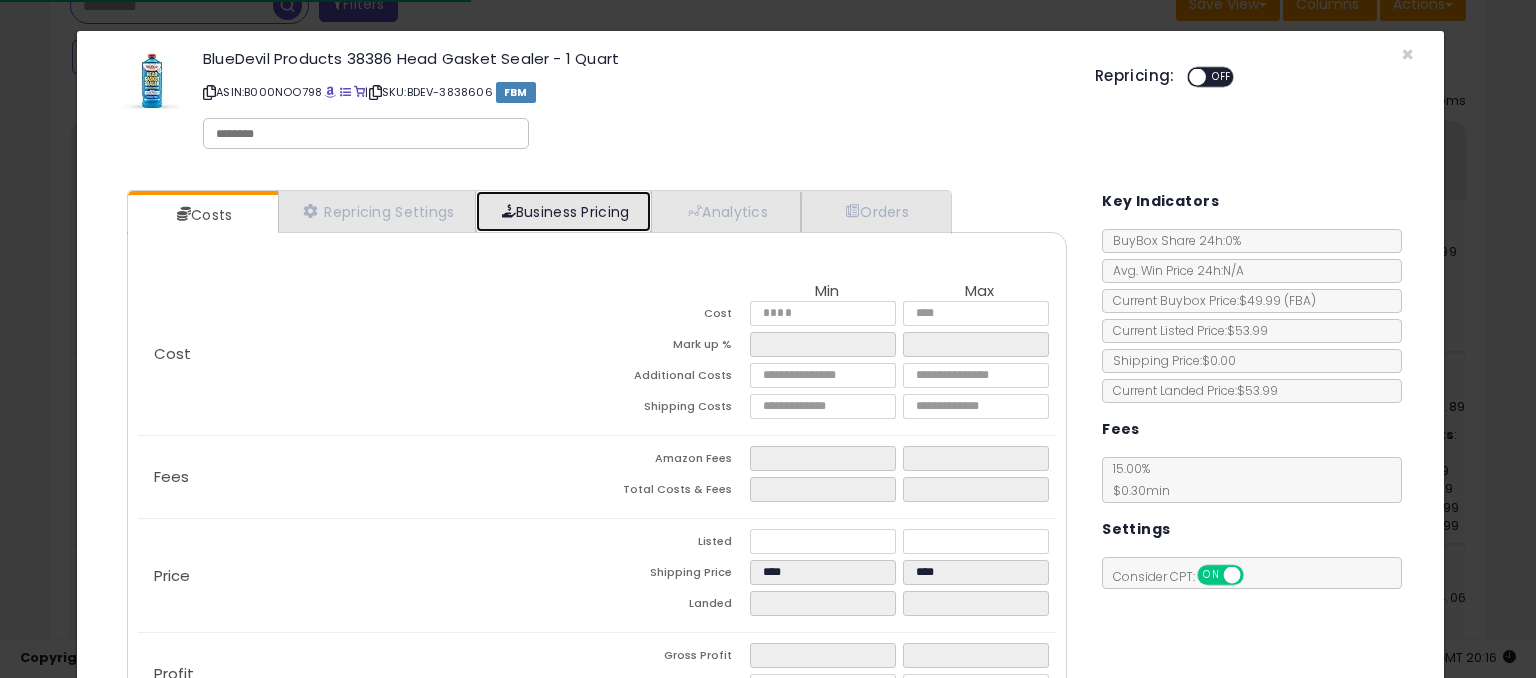 click on "Business Pricing" at bounding box center [563, 211] 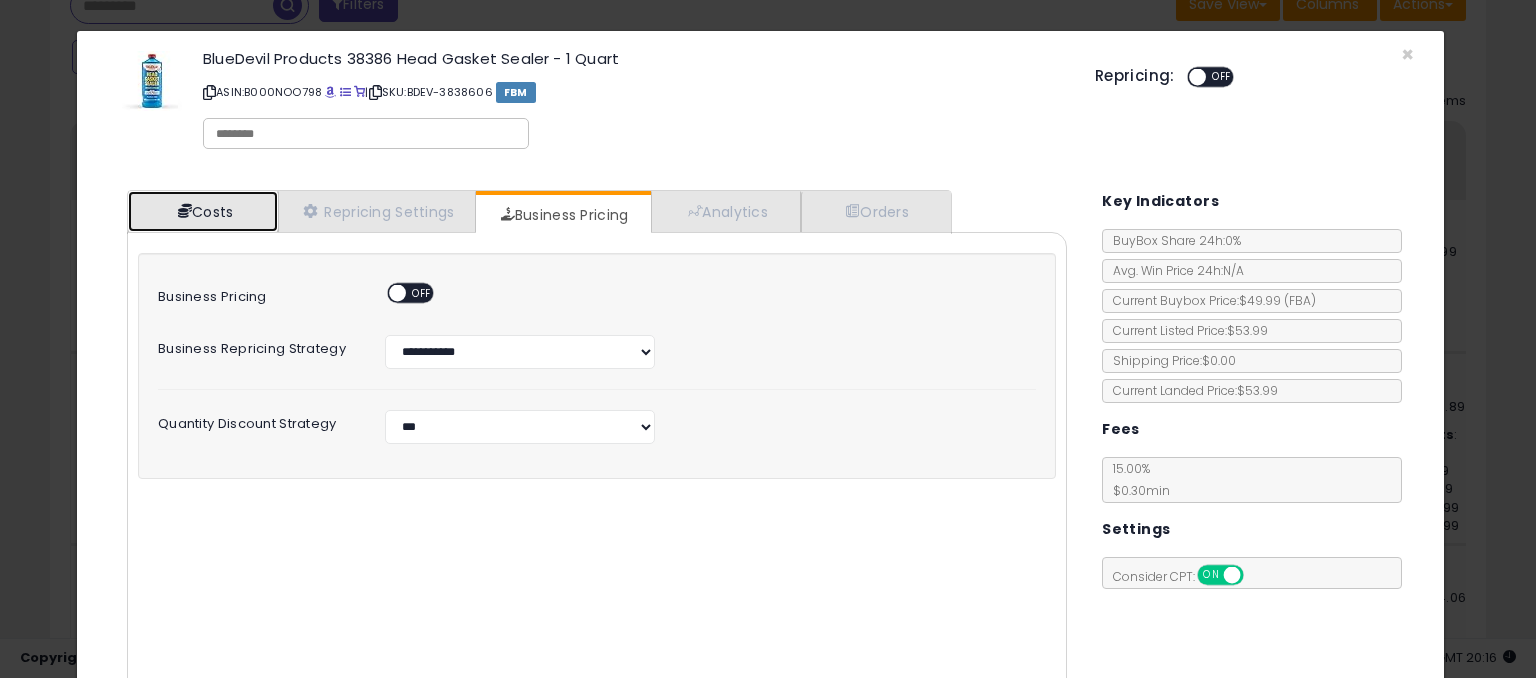 click on "Costs" at bounding box center (203, 211) 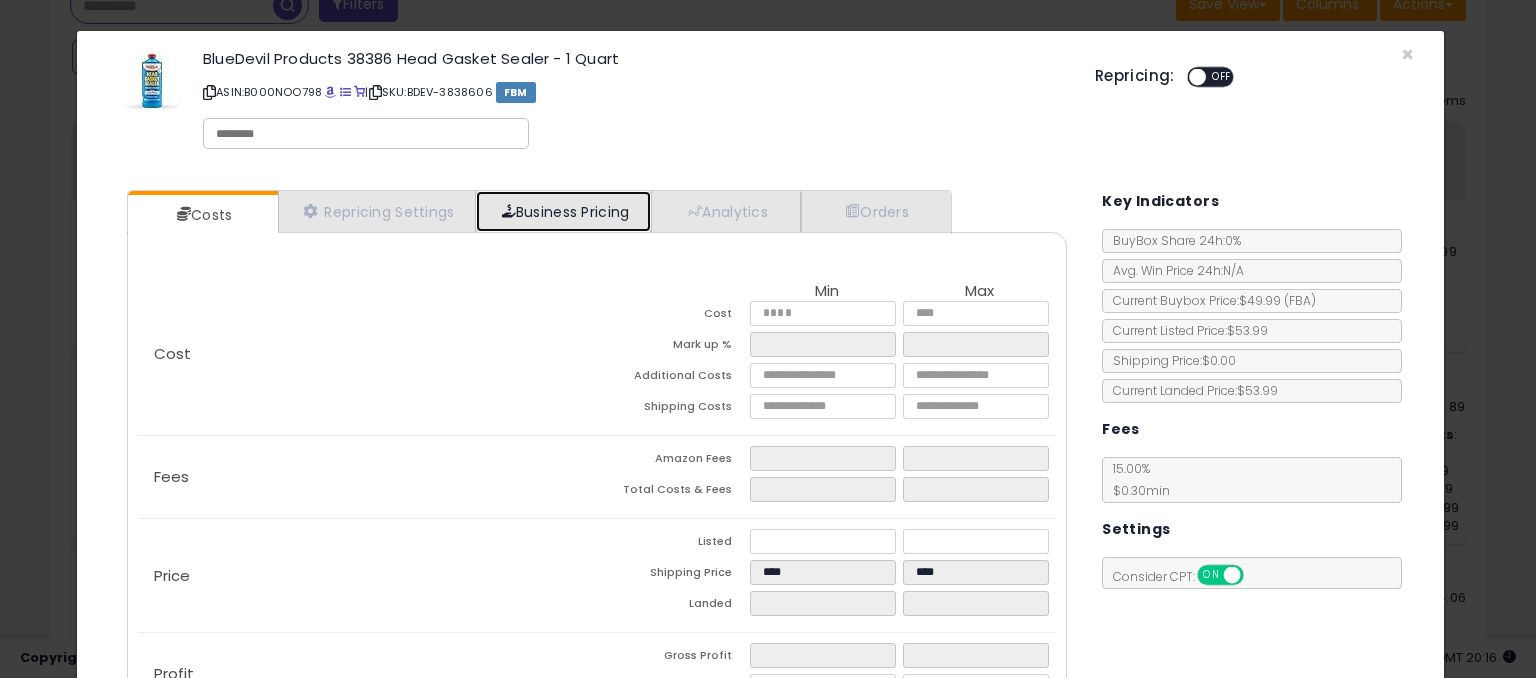click on "Business Pricing" at bounding box center (563, 211) 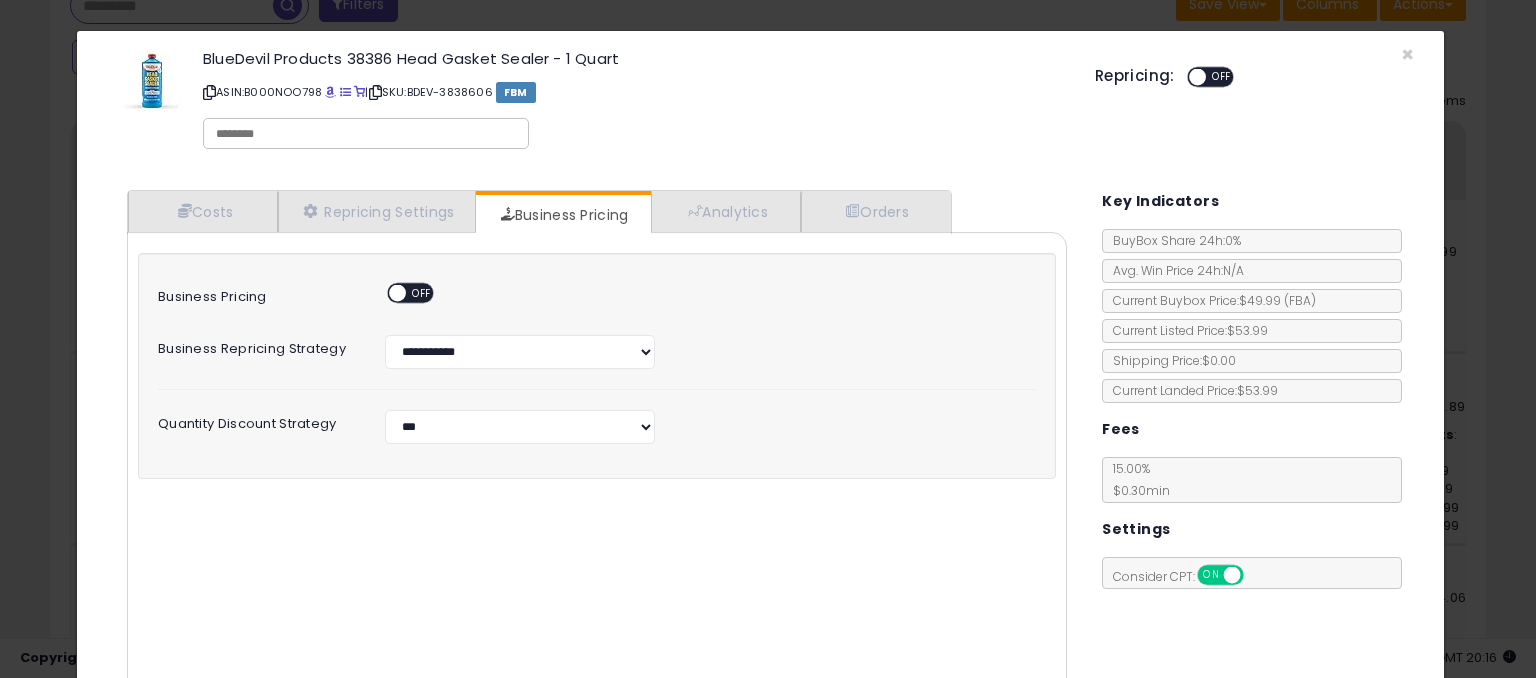 drag, startPoint x: 164, startPoint y: 349, endPoint x: 328, endPoint y: 349, distance: 164 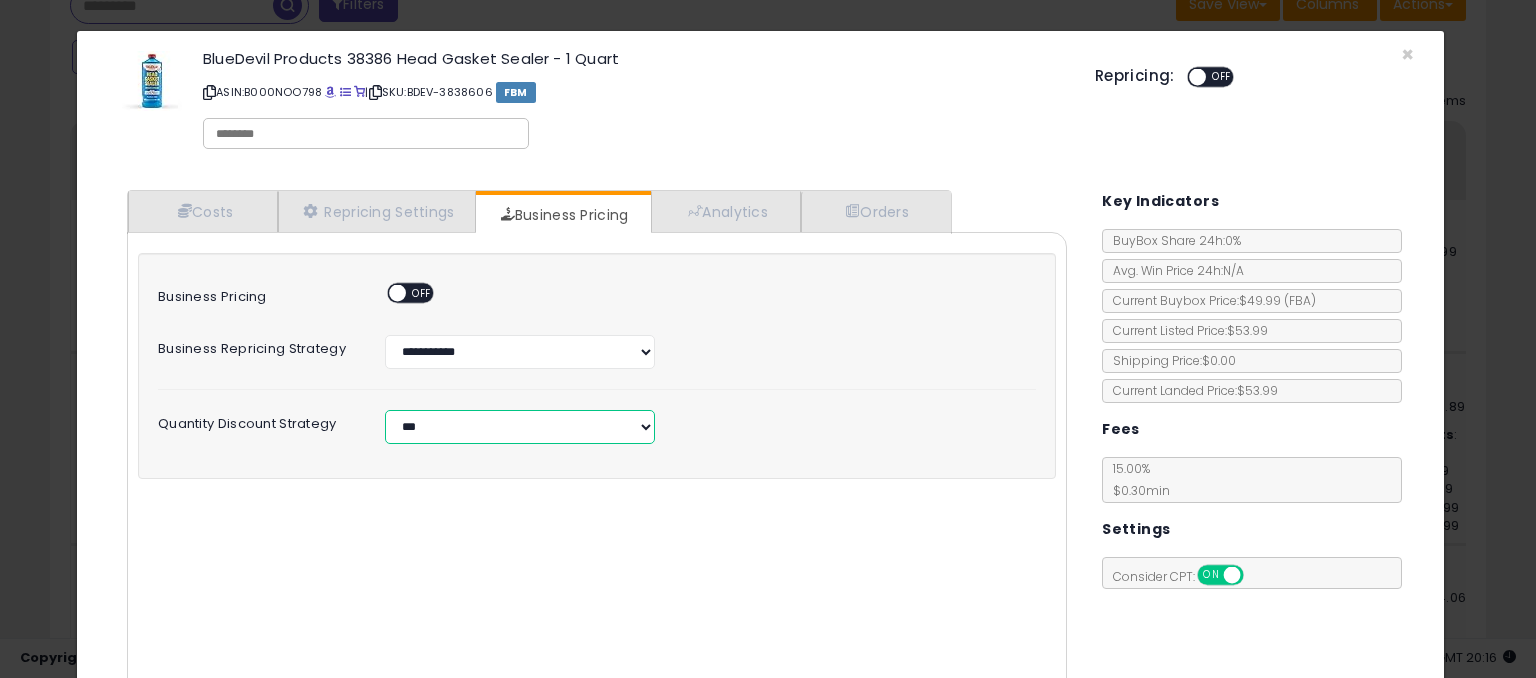 click on "**********" at bounding box center [520, 427] 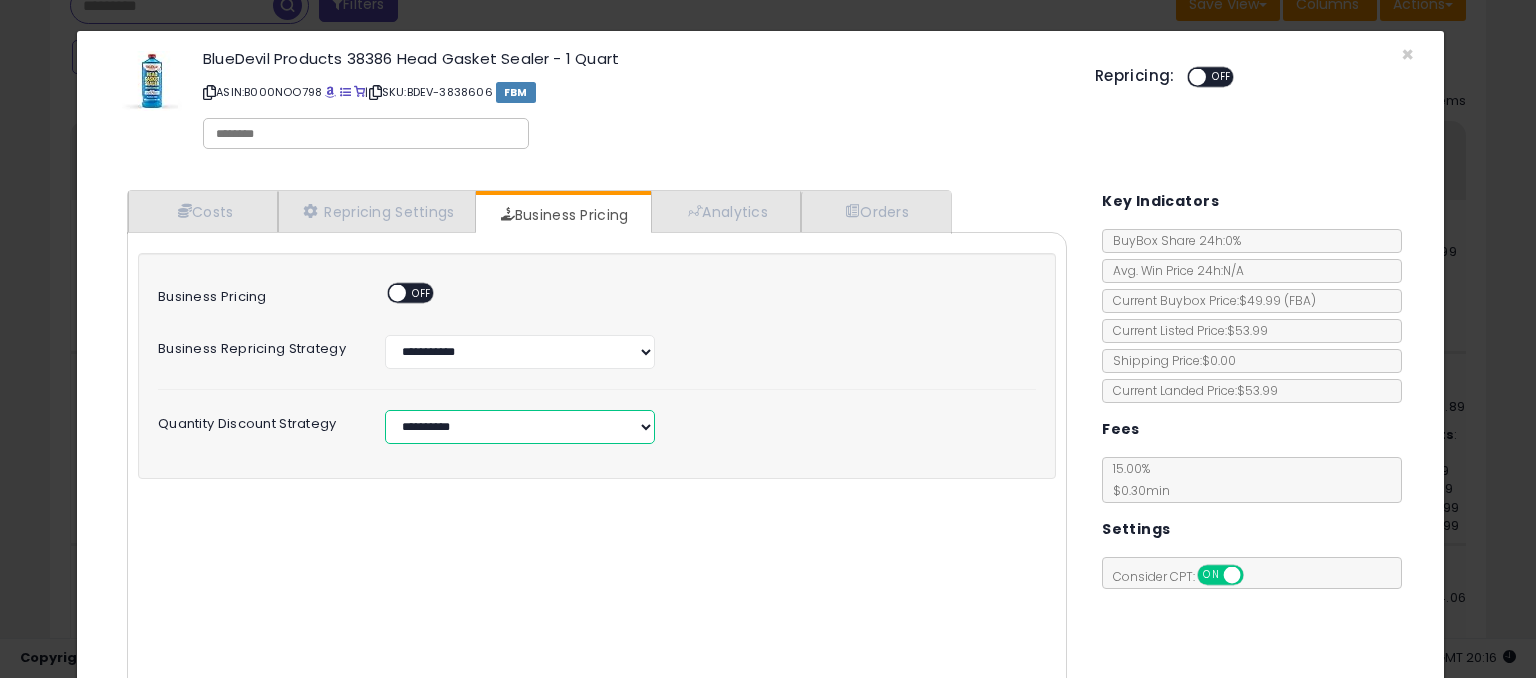 click on "**********" at bounding box center [520, 427] 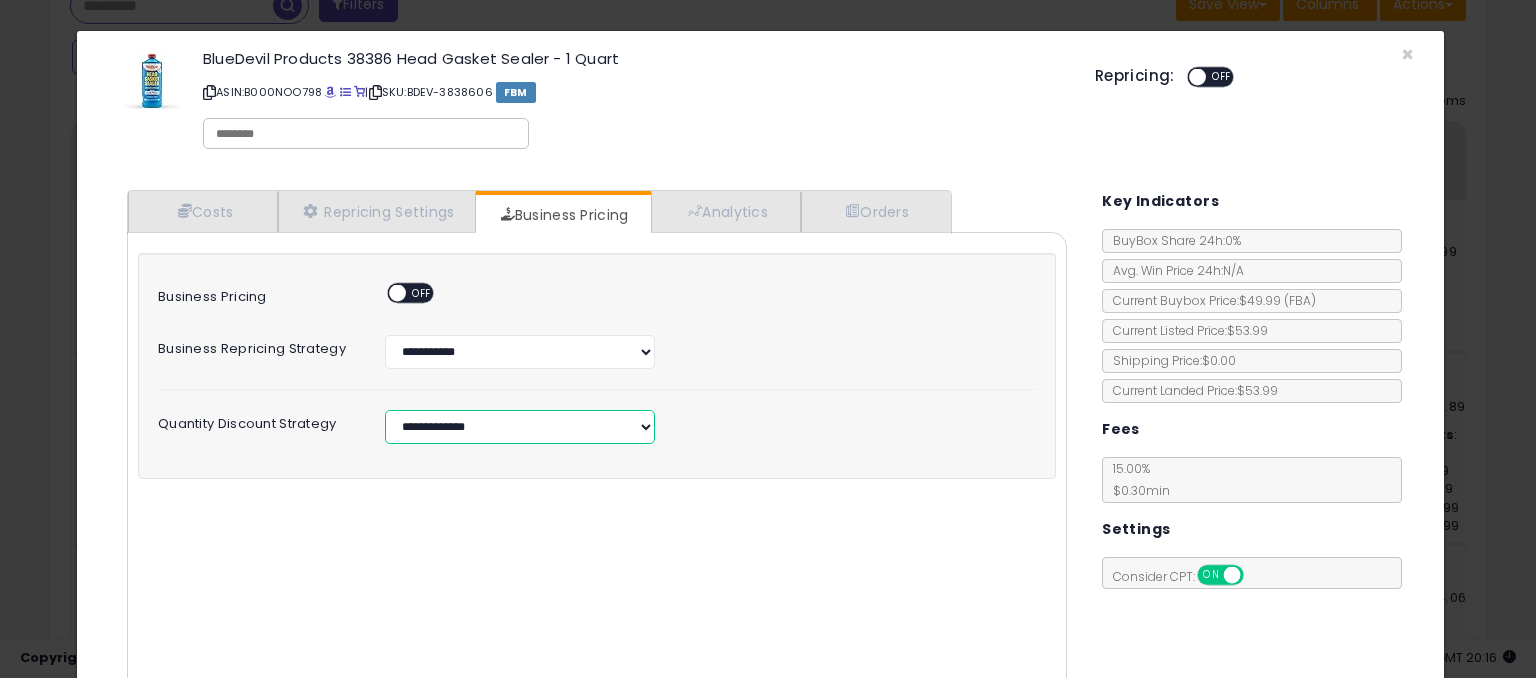 click on "**********" at bounding box center (520, 427) 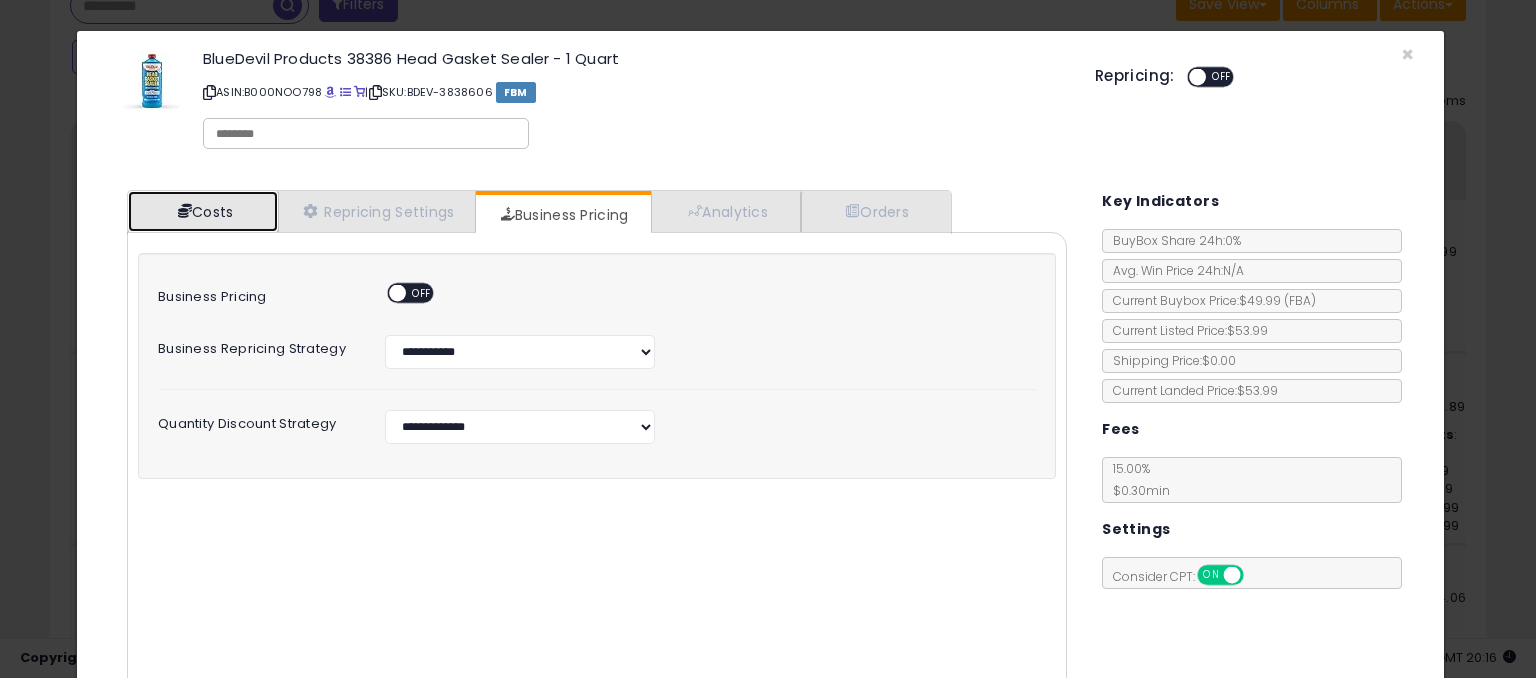click on "Costs" at bounding box center (203, 211) 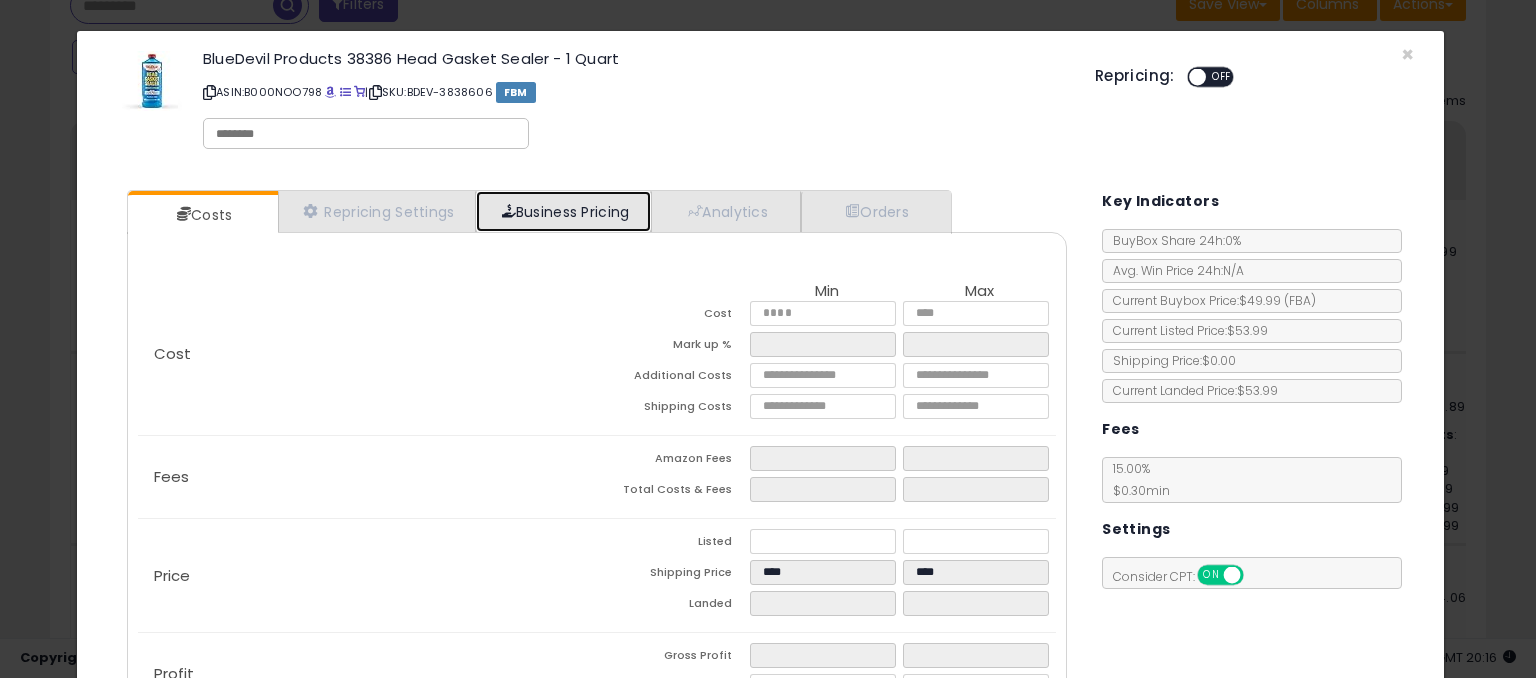 click on "Business Pricing" at bounding box center (563, 211) 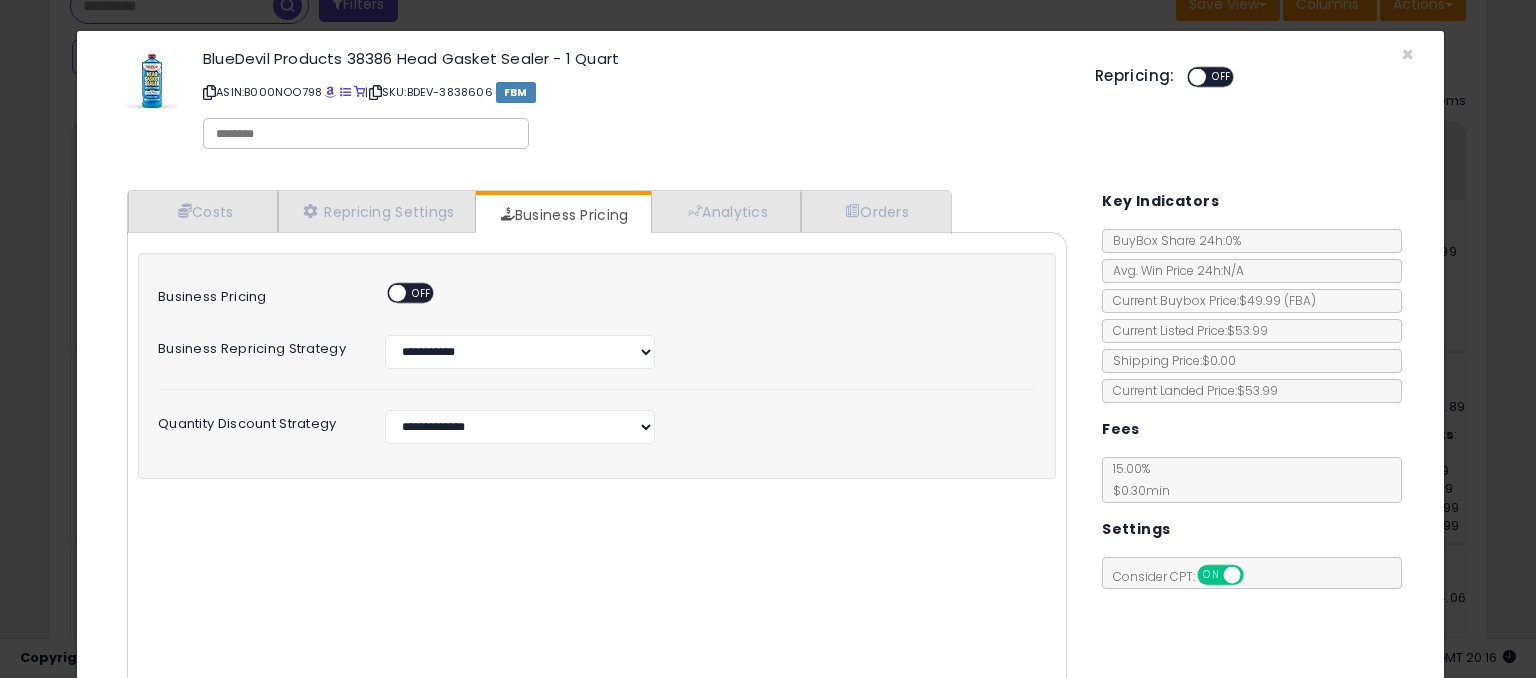 click on "Cost
Min
Max
Cost
Mark up %
Additional Costs
Shipping Costs" at bounding box center [597, 474] 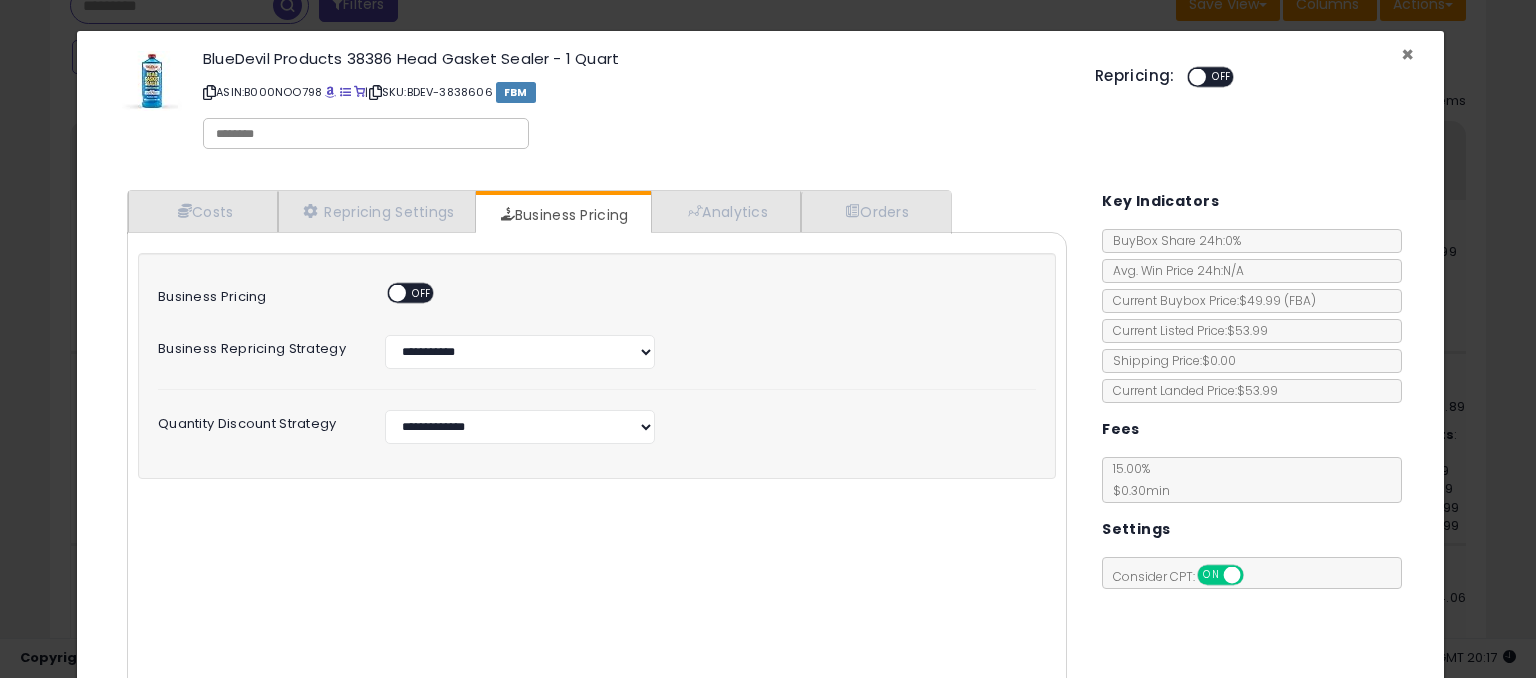 click on "×" at bounding box center (1407, 54) 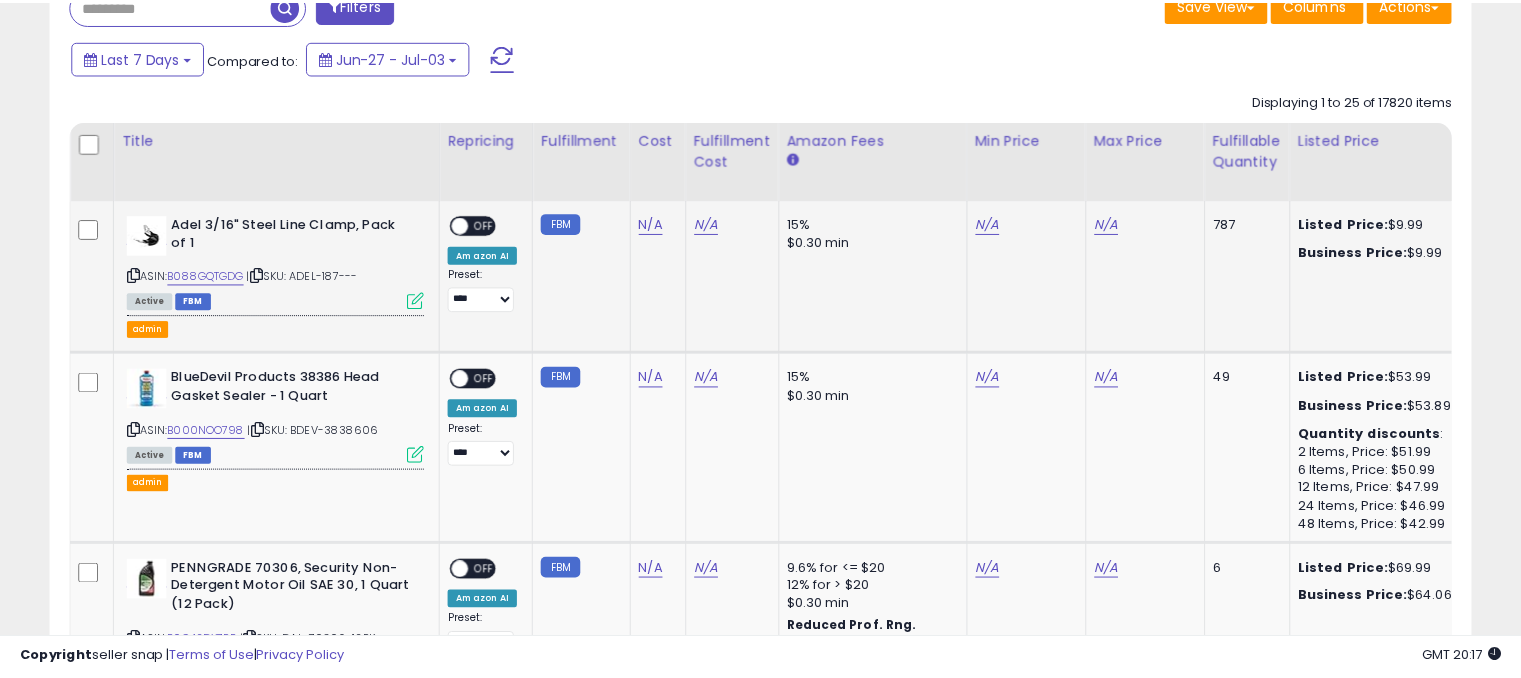 scroll, scrollTop: 409, scrollLeft: 822, axis: both 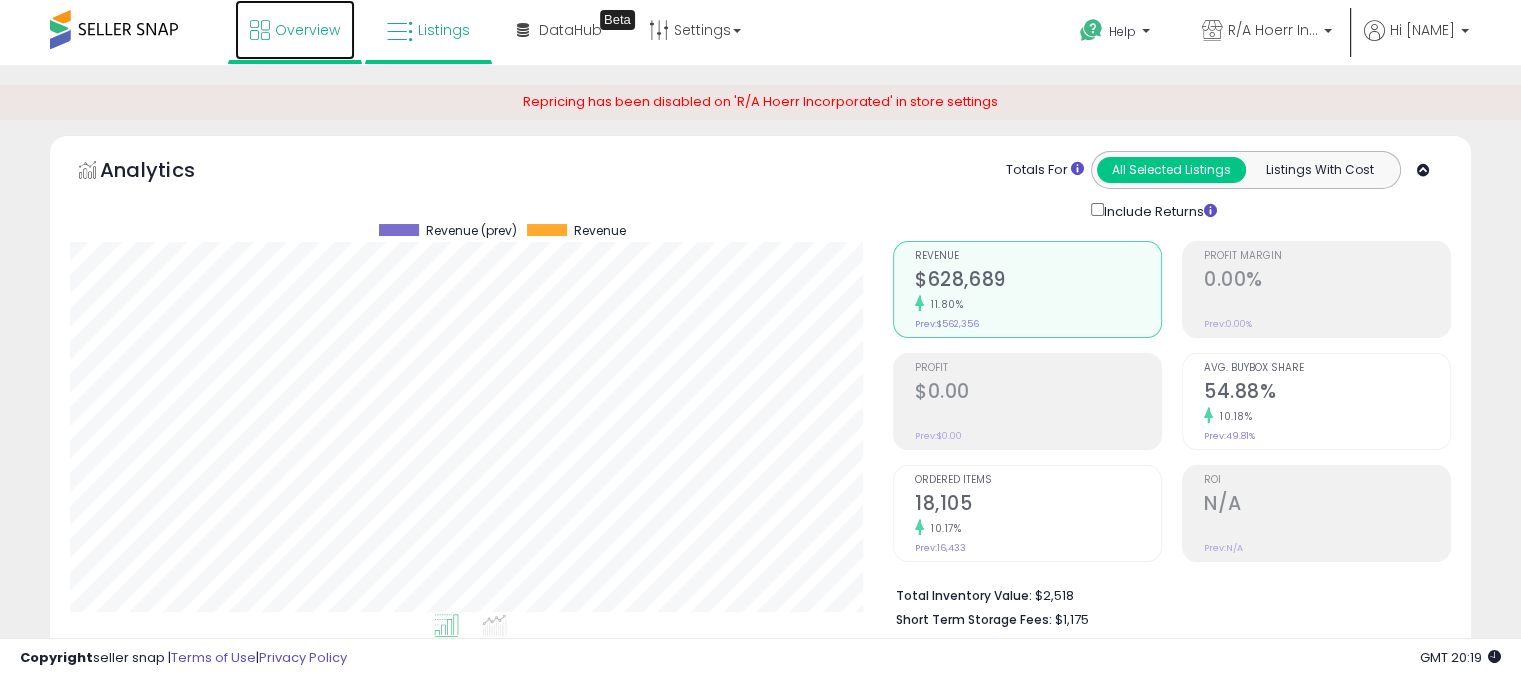 click on "Overview" at bounding box center [295, 30] 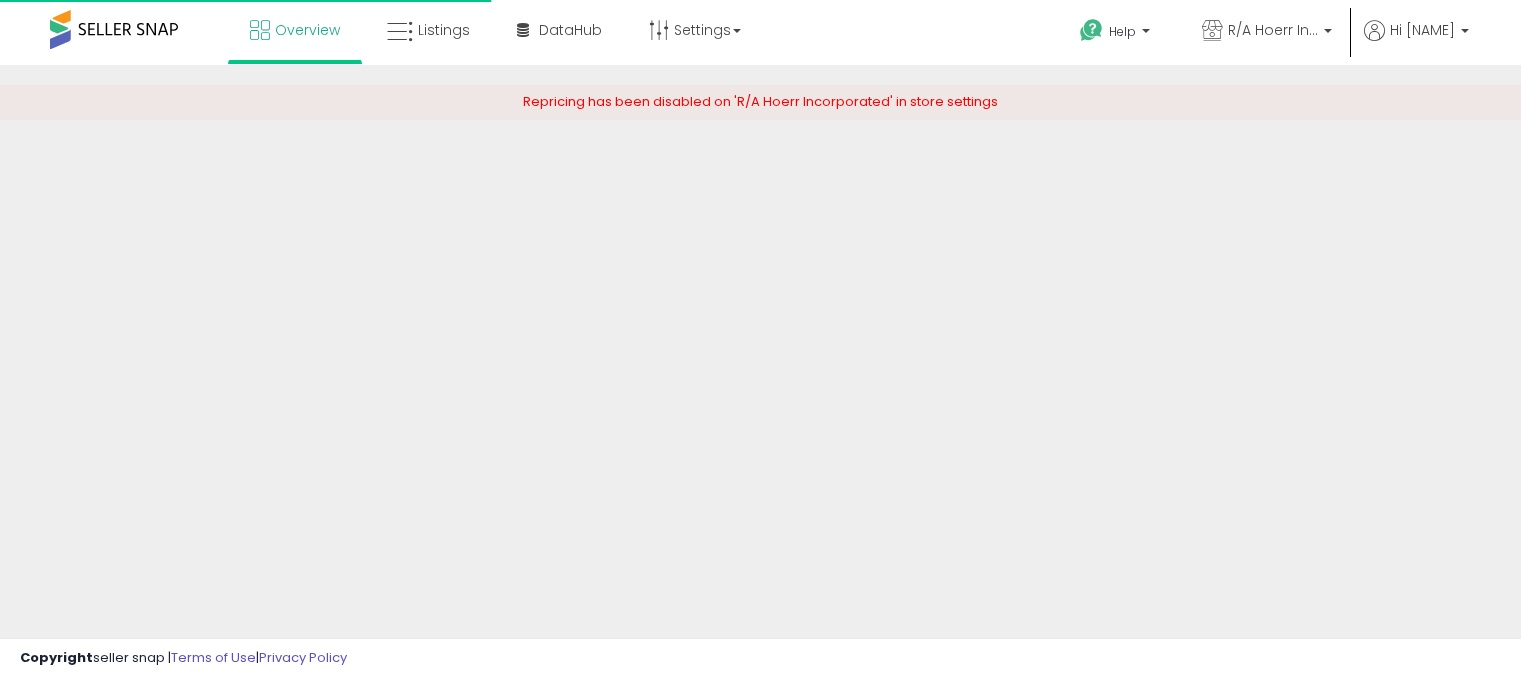 scroll, scrollTop: 0, scrollLeft: 0, axis: both 